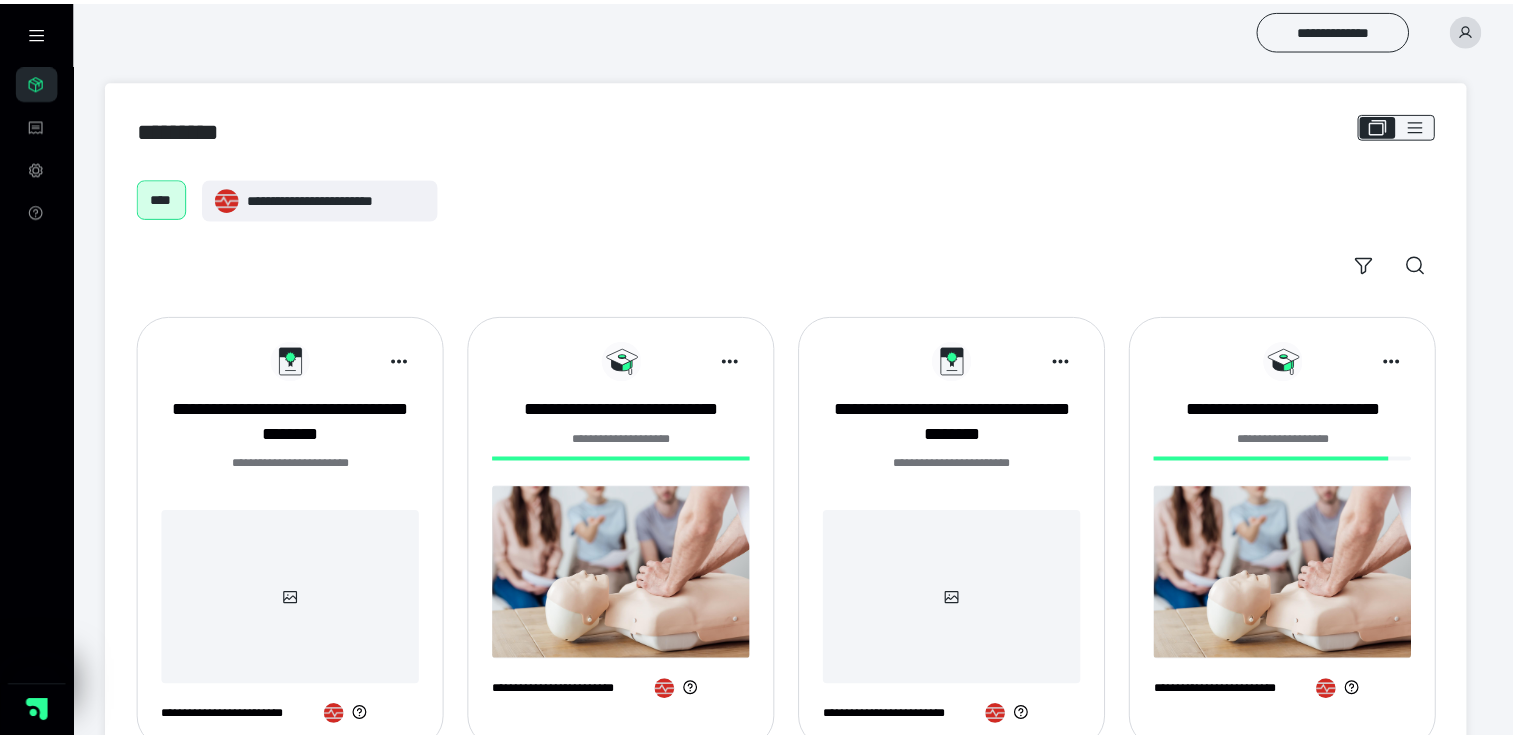 scroll, scrollTop: 0, scrollLeft: 0, axis: both 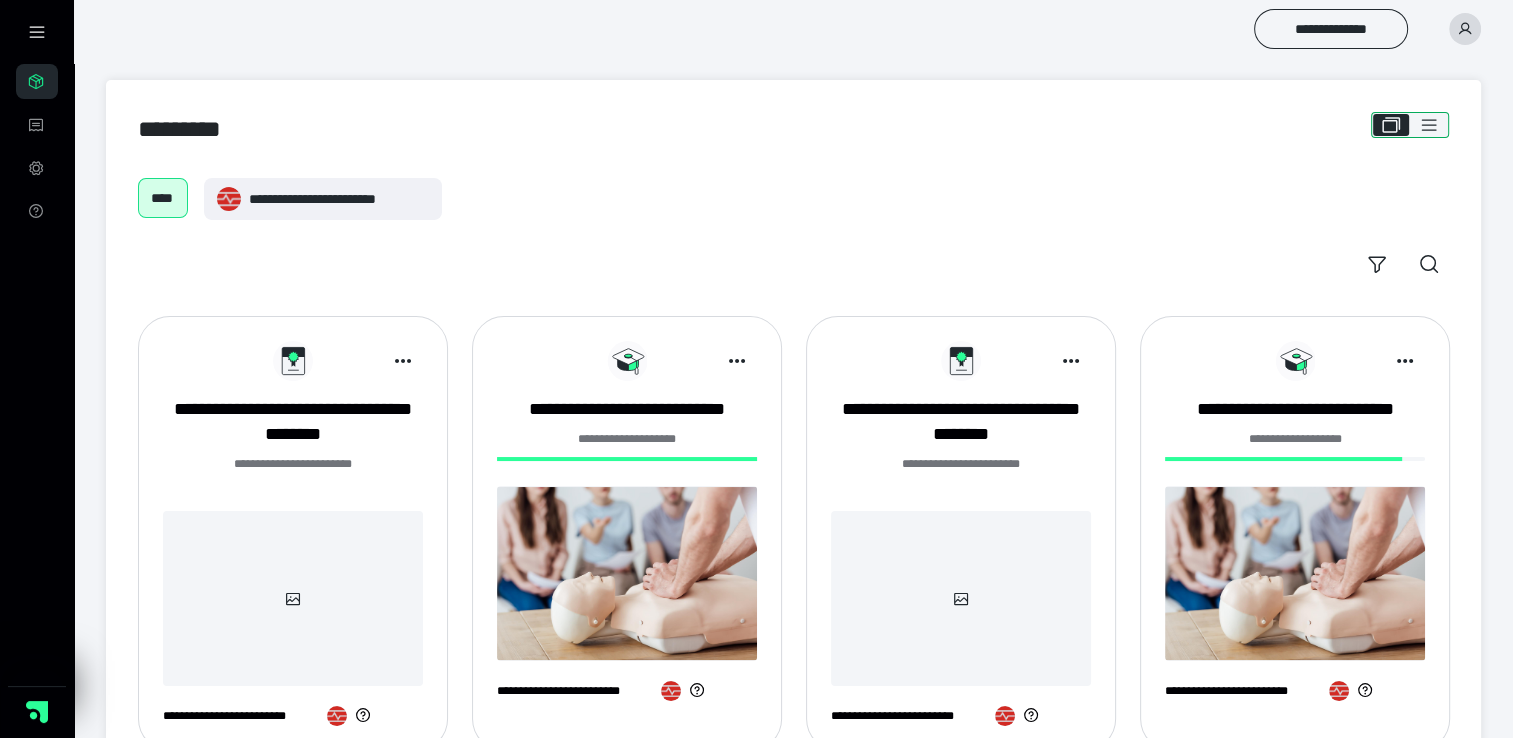 click 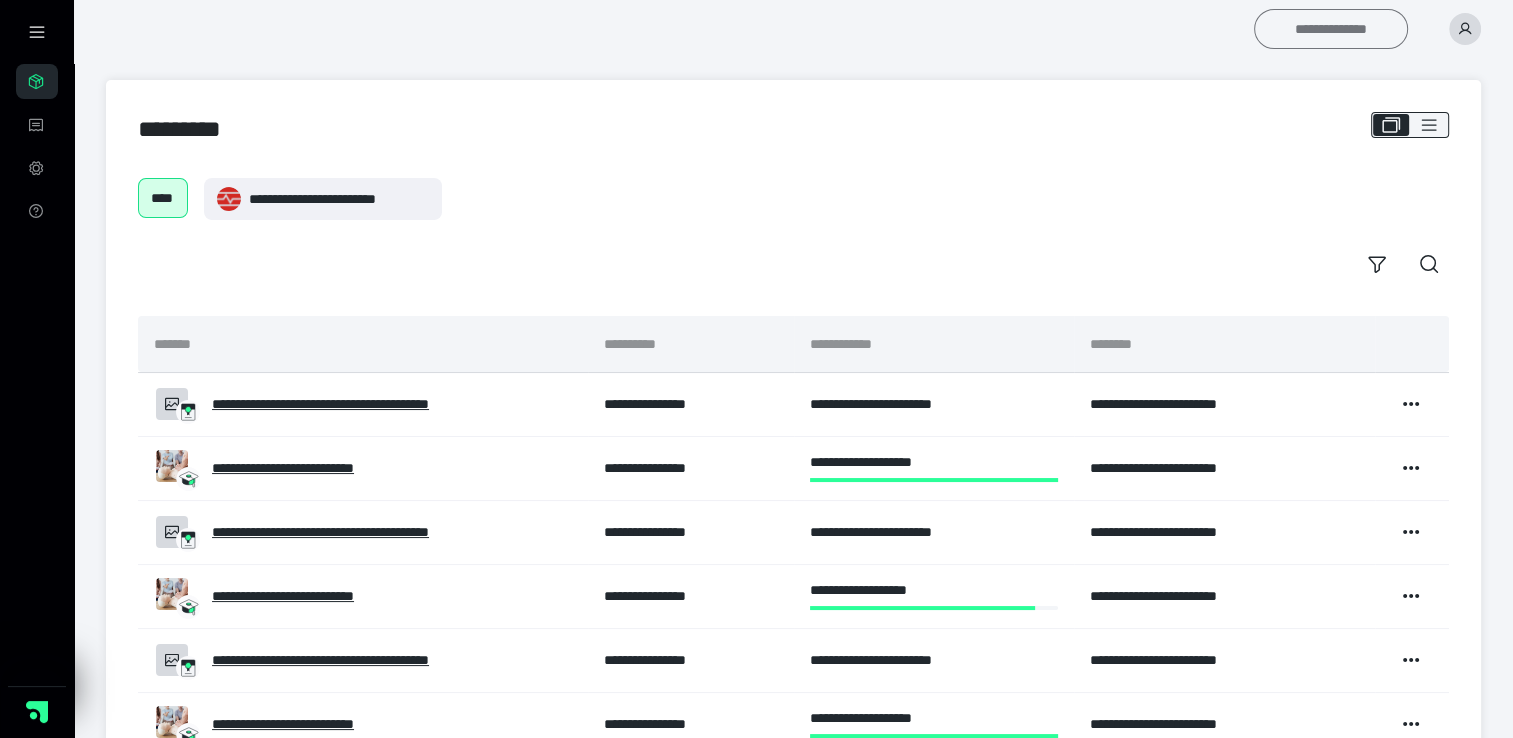 click on "**********" at bounding box center (1331, 29) 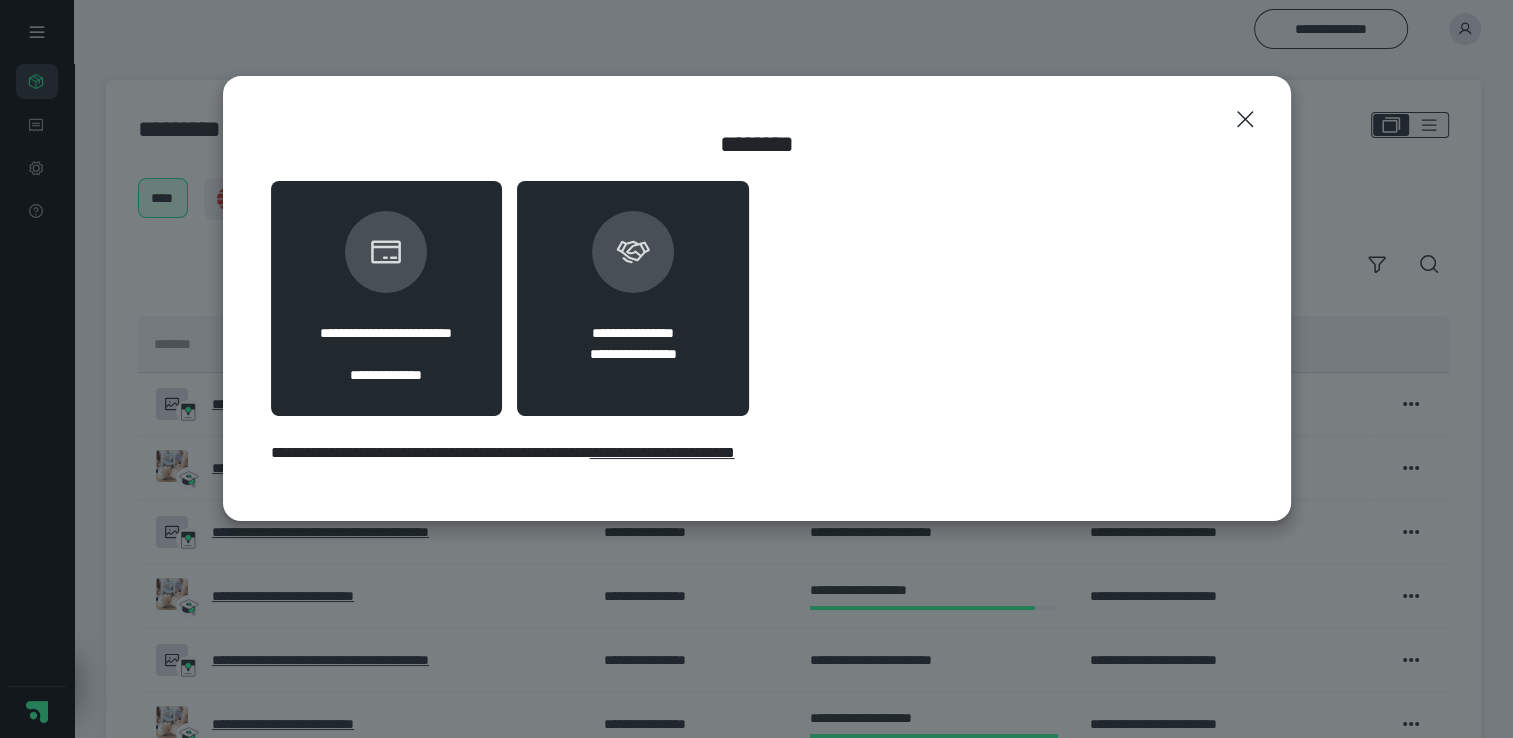 click at bounding box center [633, 252] 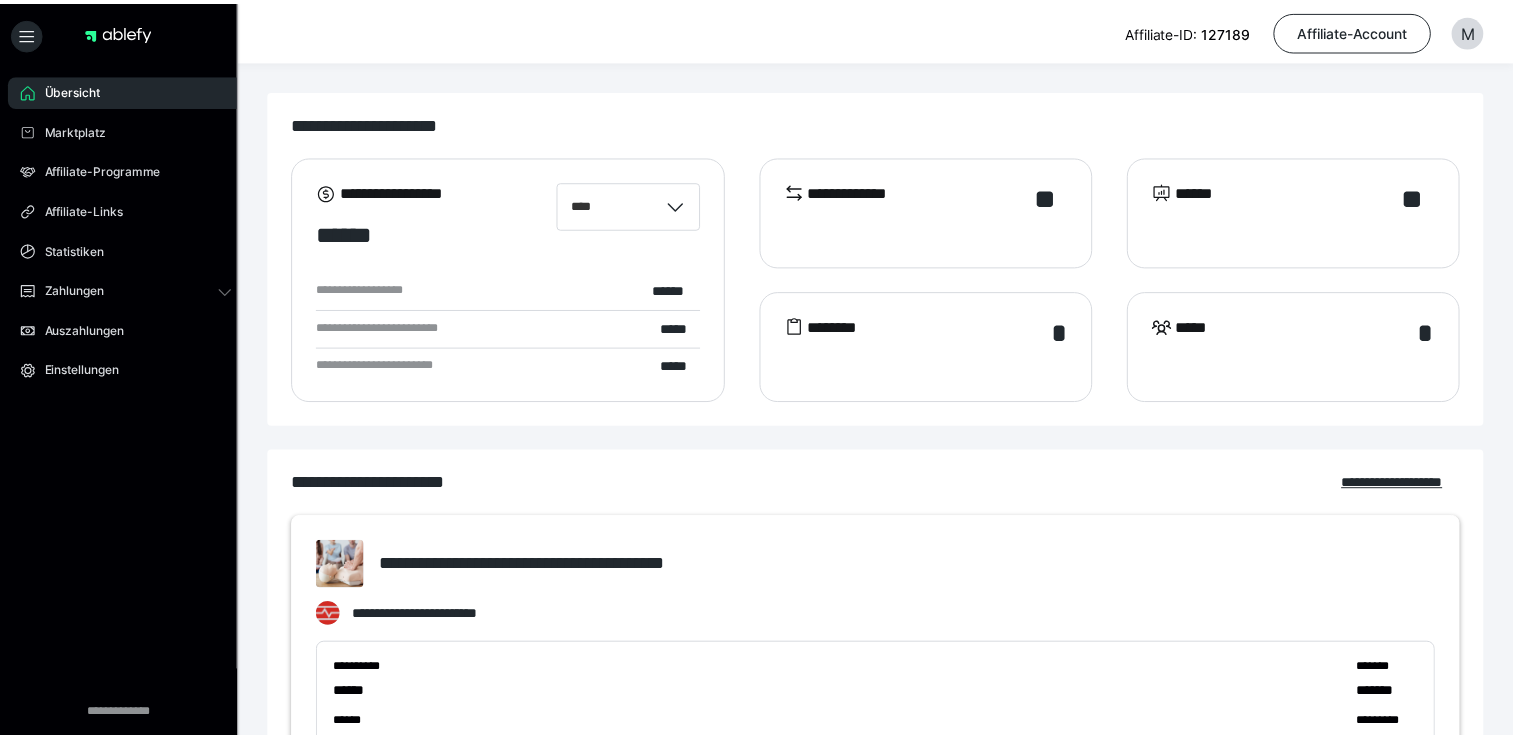 scroll, scrollTop: 0, scrollLeft: 0, axis: both 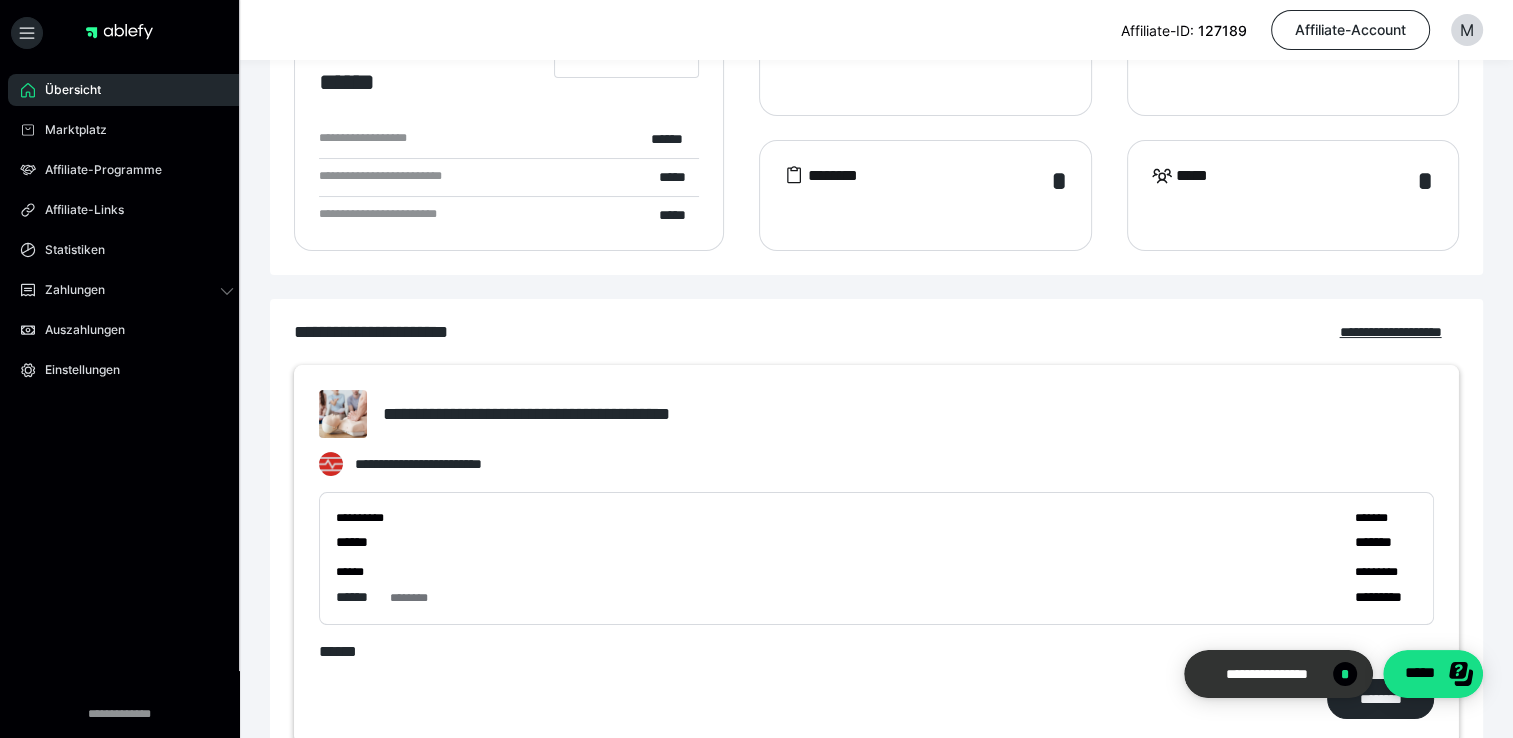 click on "**********" at bounding box center [1266, 674] 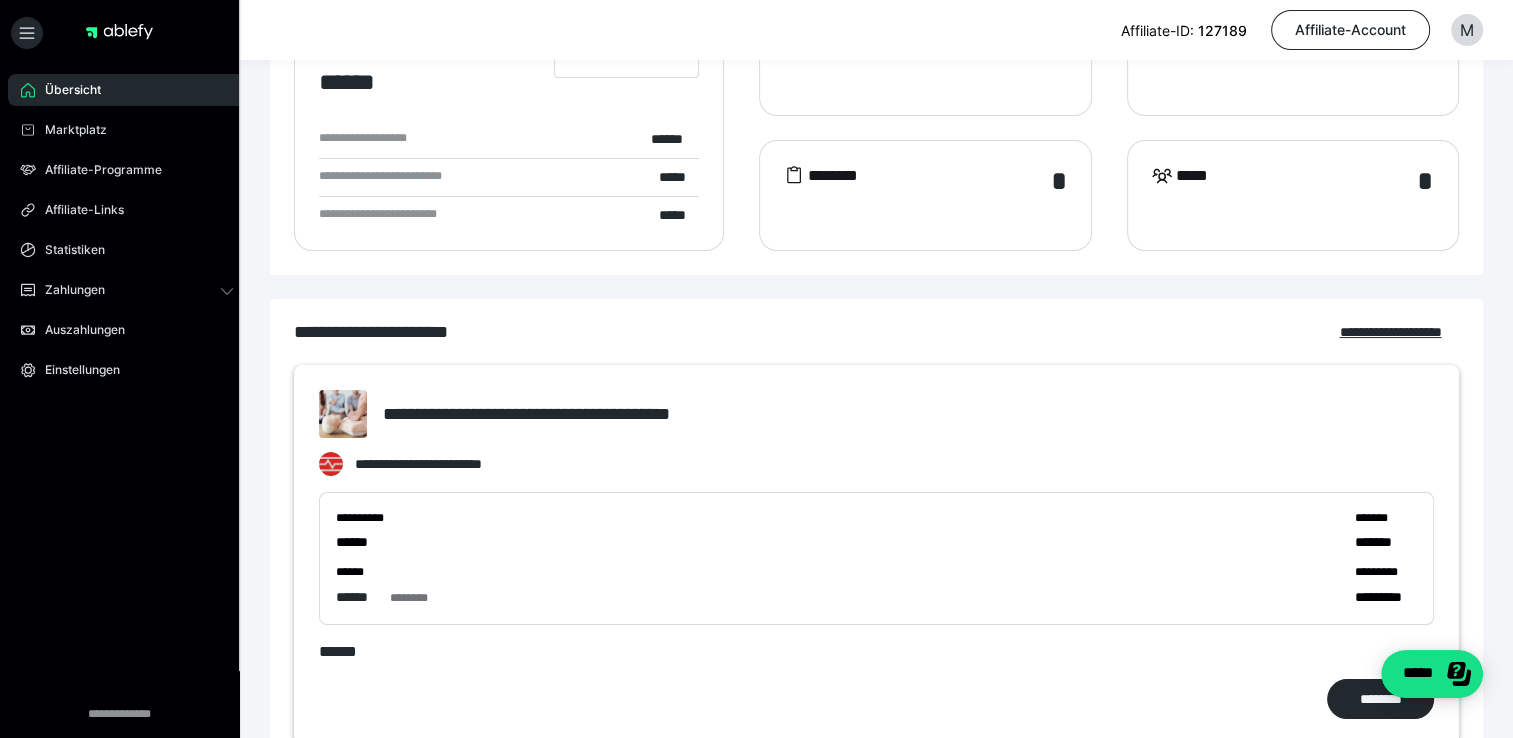 scroll, scrollTop: 0, scrollLeft: 0, axis: both 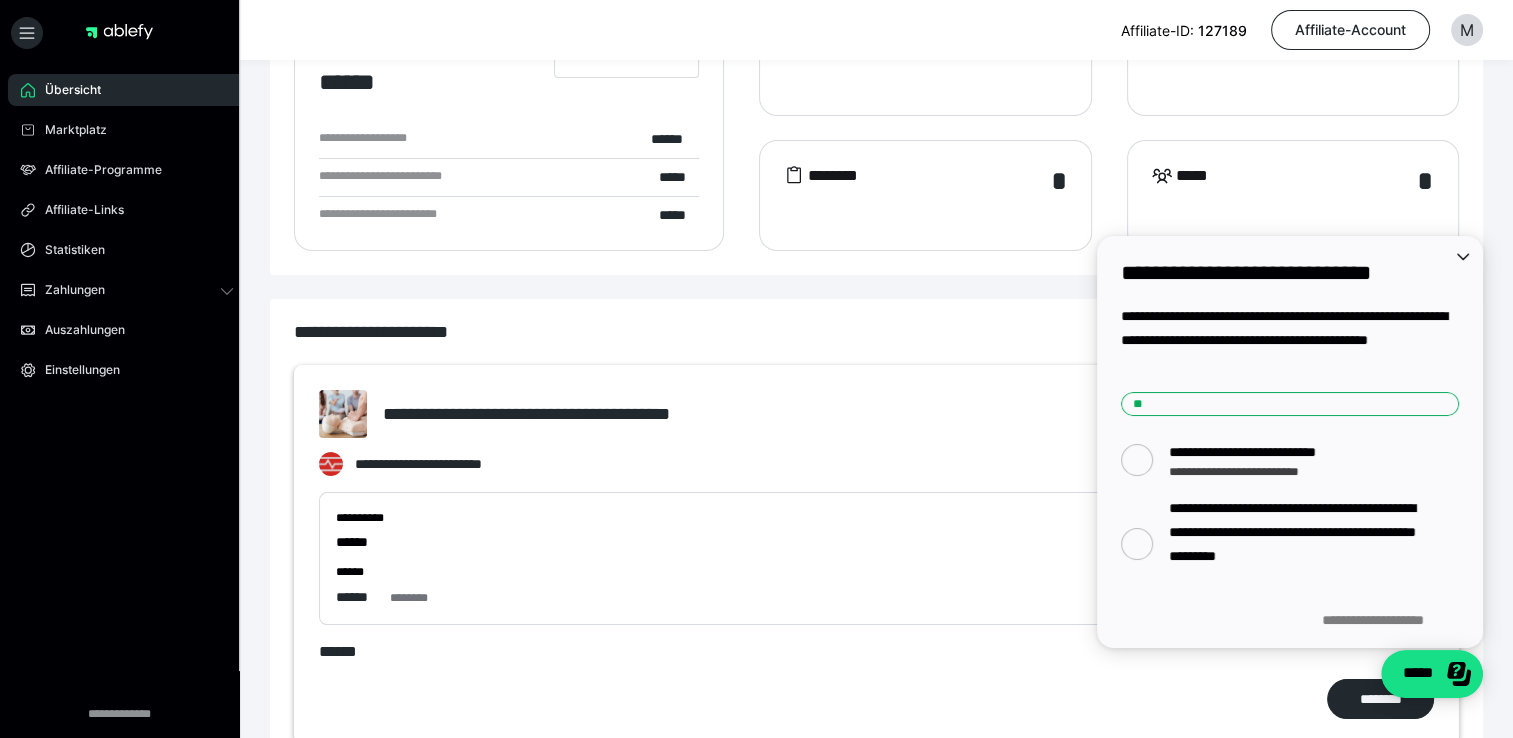 click on "**********" at bounding box center [509, 128] 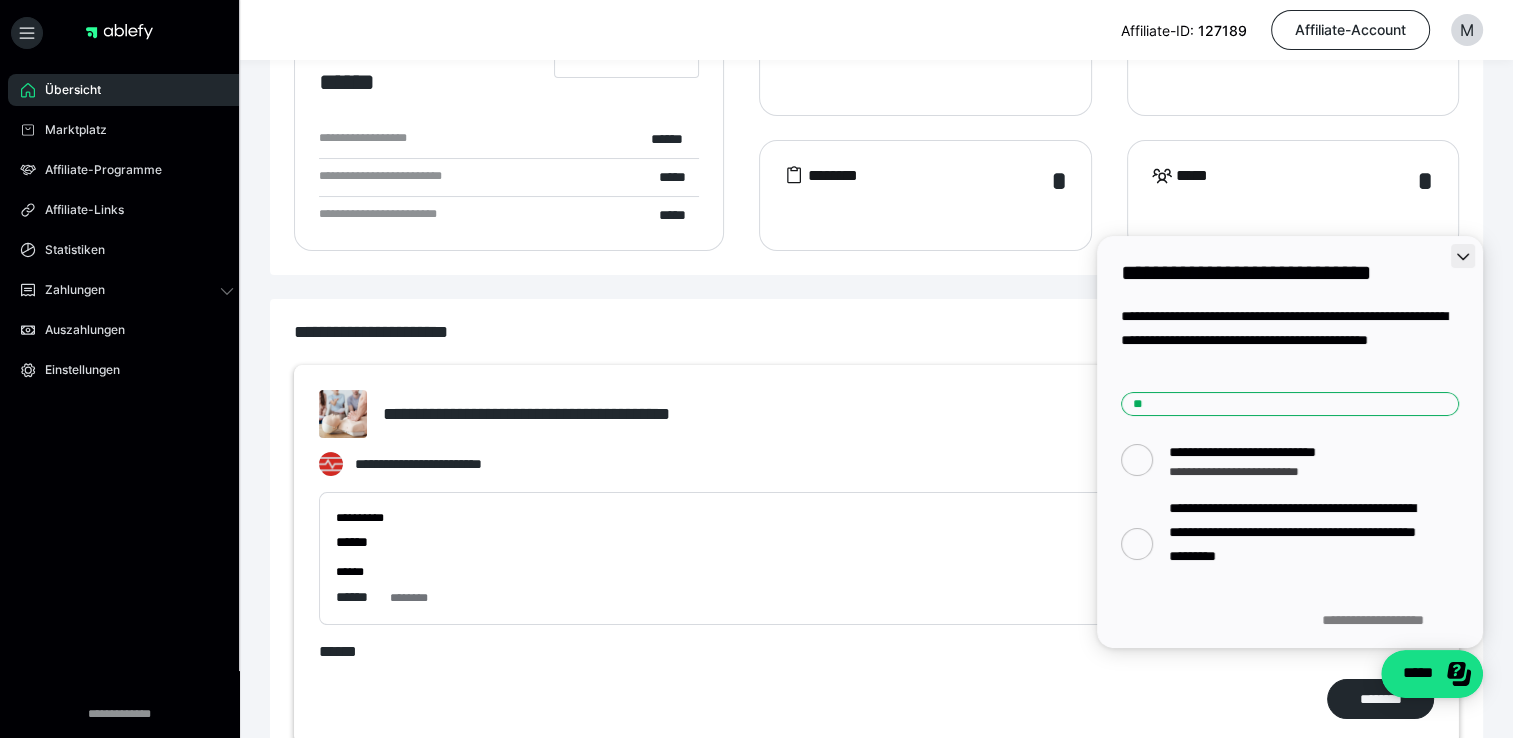click 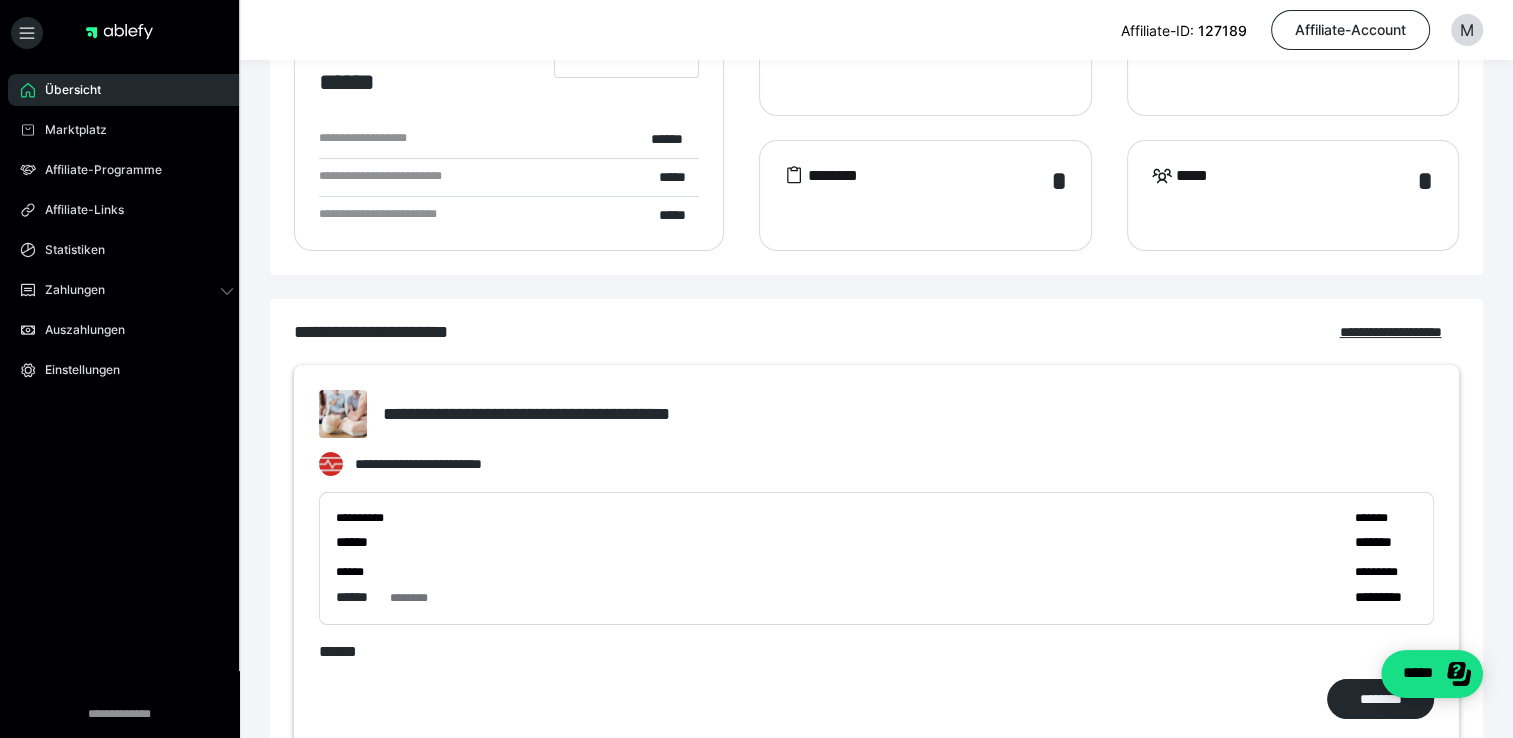 click on "**********" at bounding box center [876, 107] 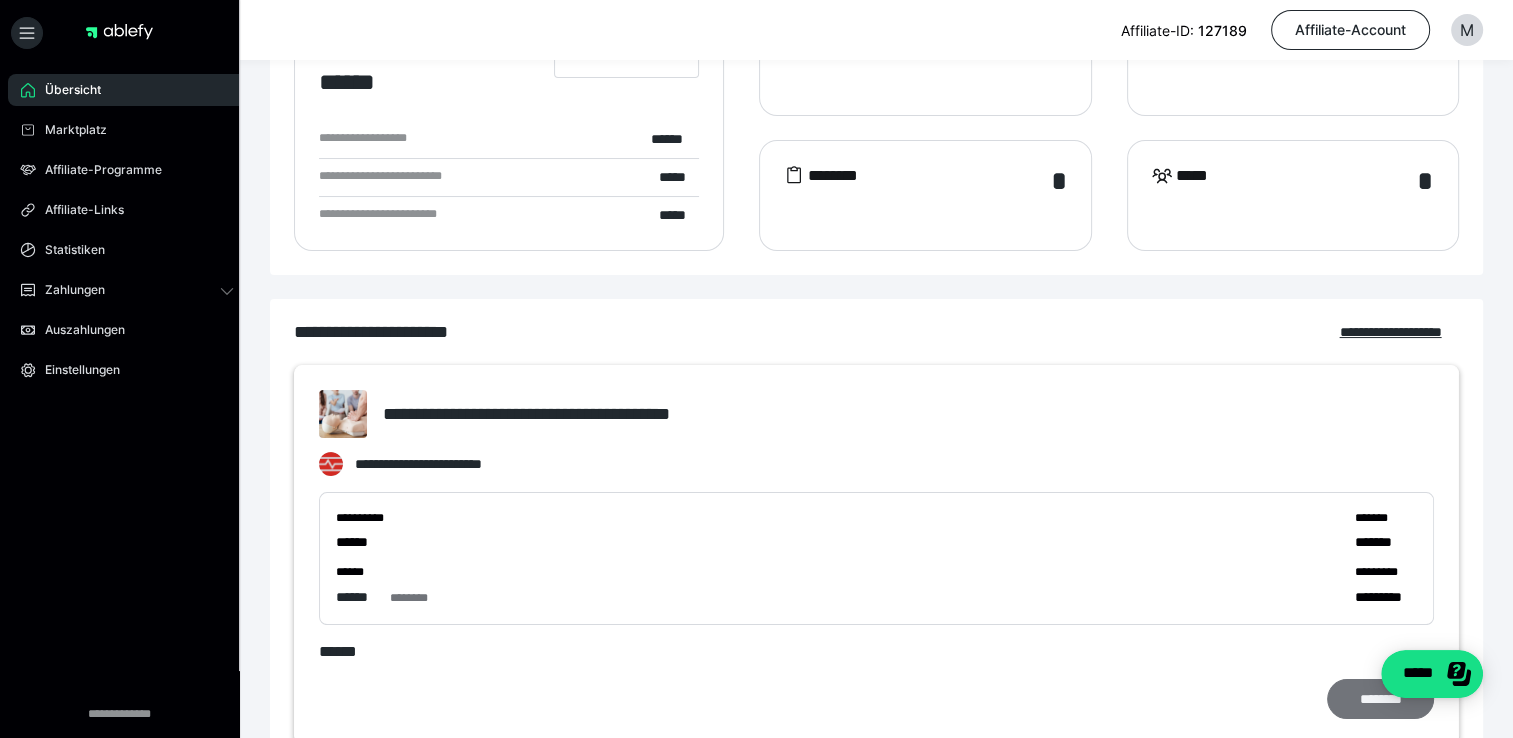 click on "********" at bounding box center (1380, 699) 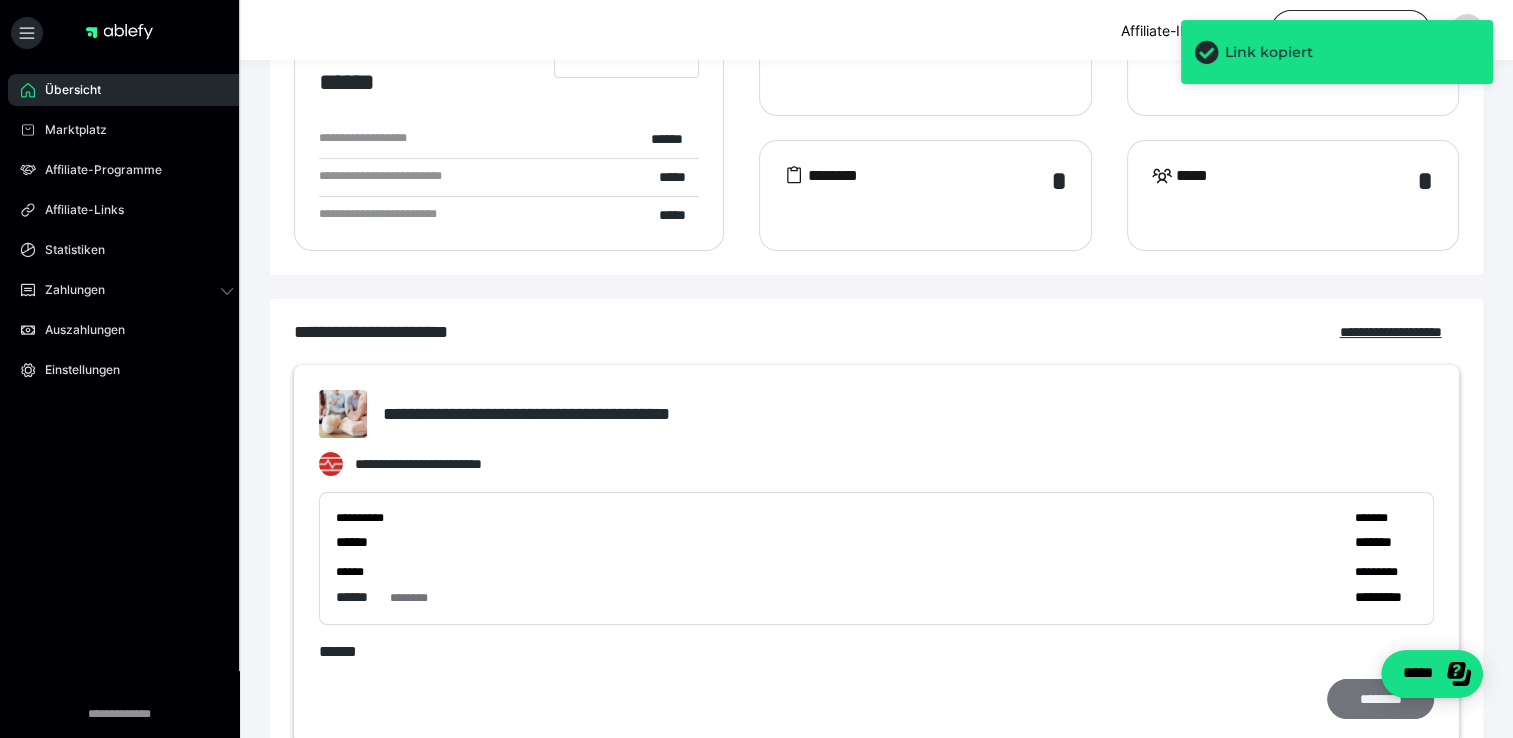 click on "********" at bounding box center (1380, 699) 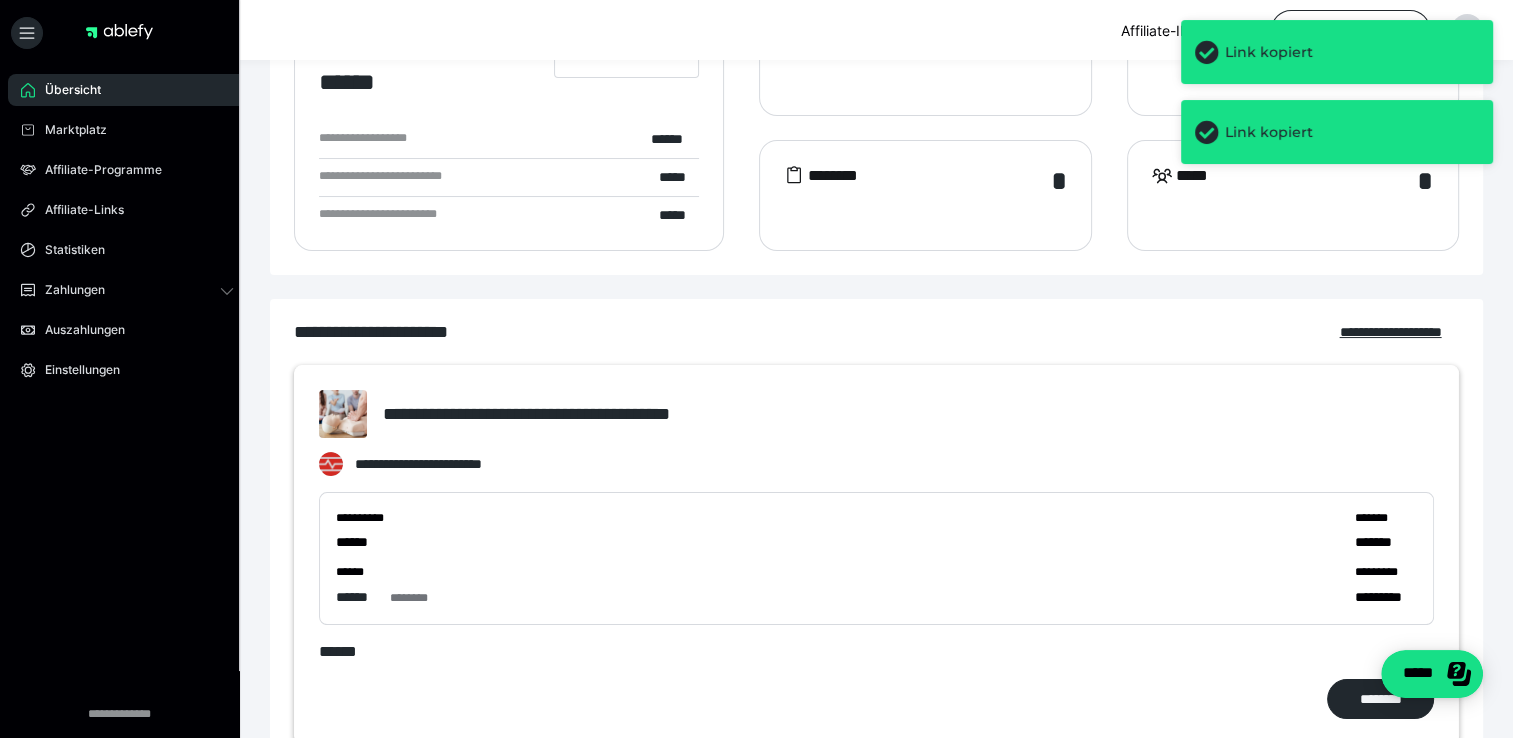 click on "**********" at bounding box center (876, 107) 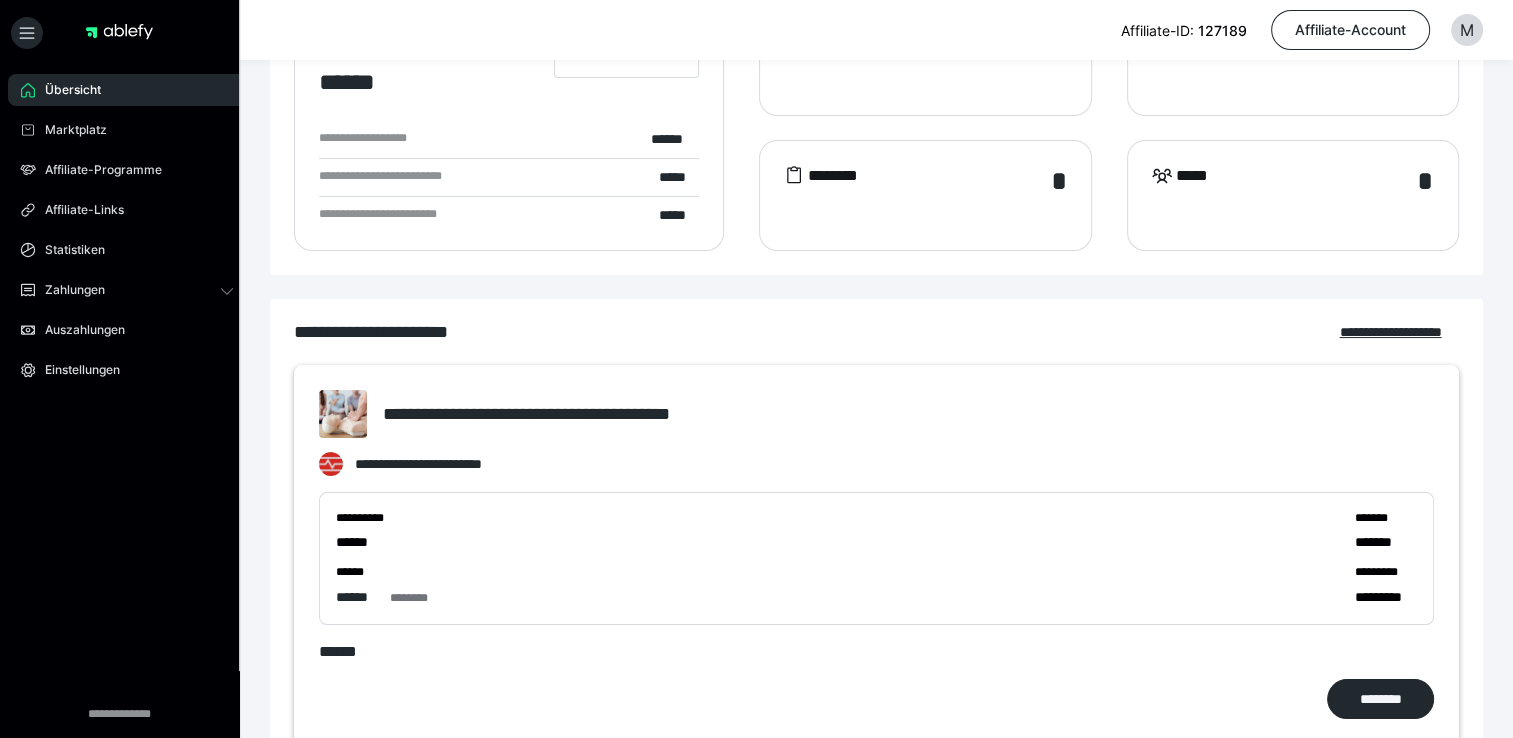 scroll, scrollTop: 151, scrollLeft: 0, axis: vertical 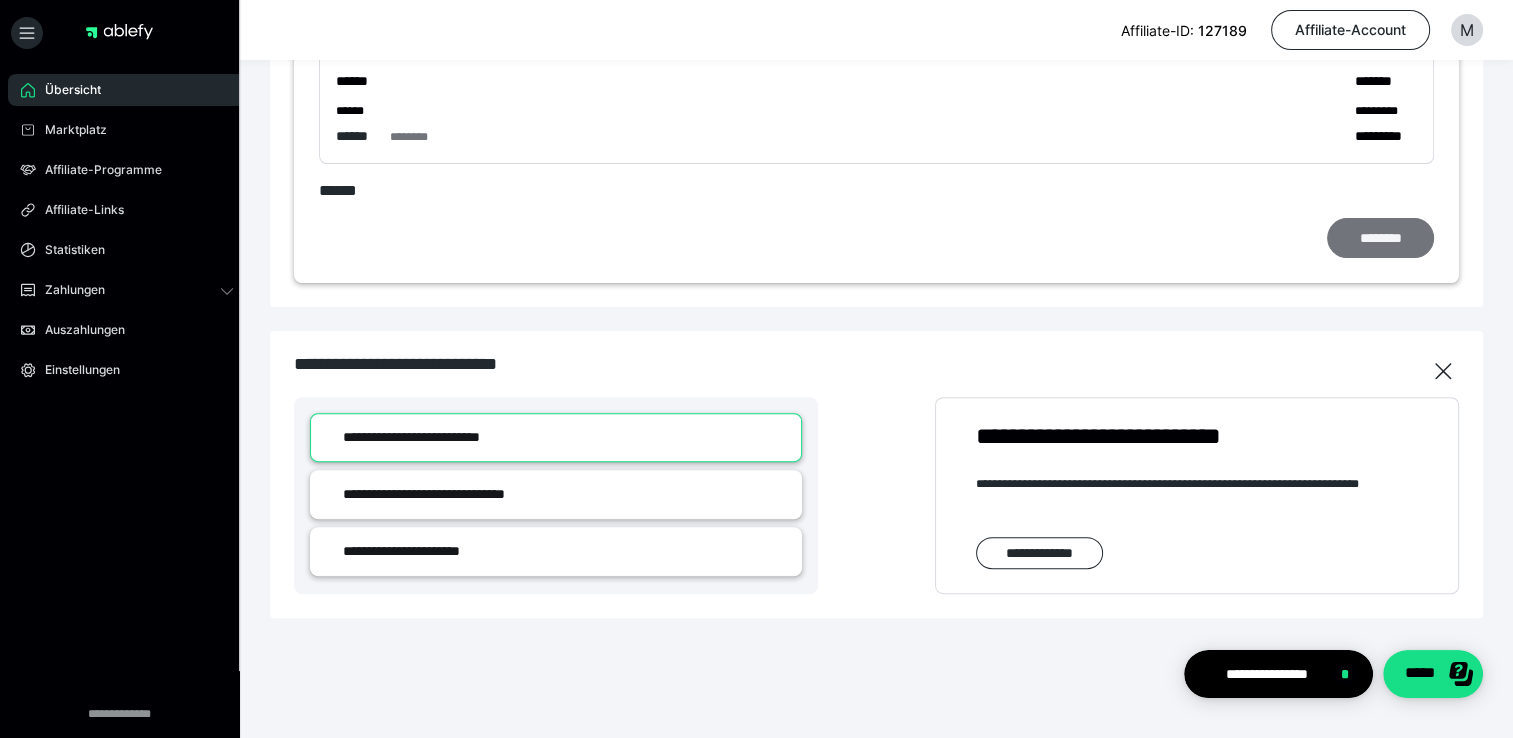 click on "********" at bounding box center [1380, 238] 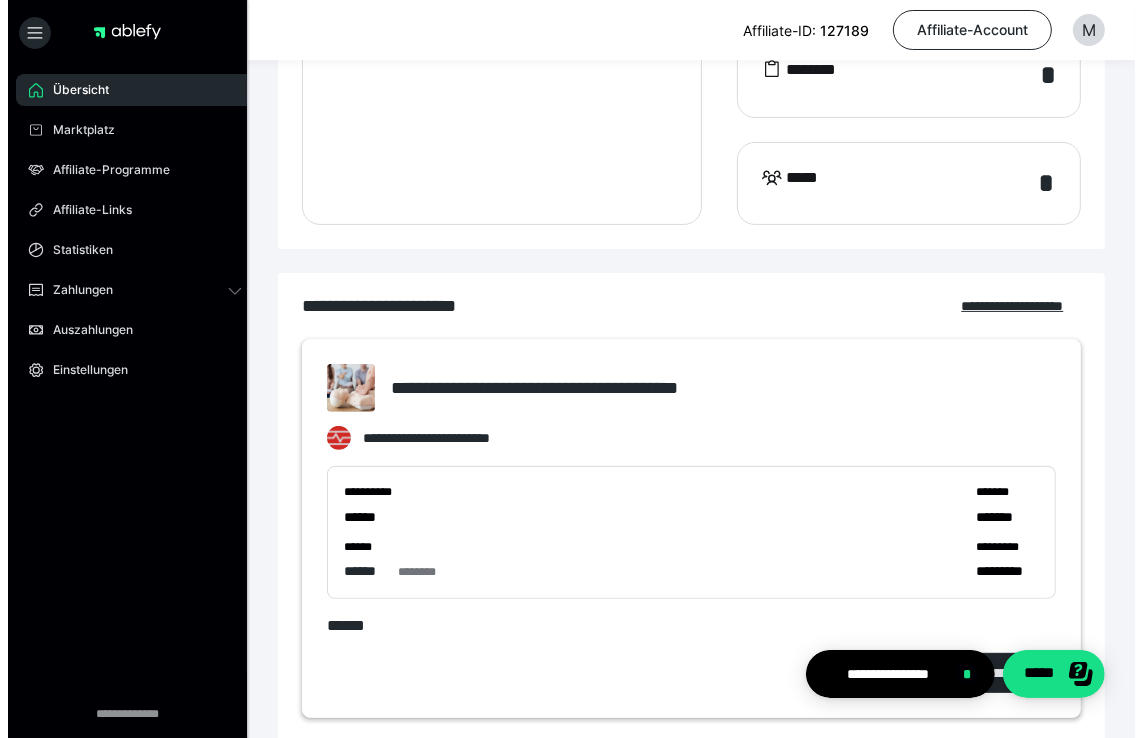 scroll, scrollTop: 330, scrollLeft: 0, axis: vertical 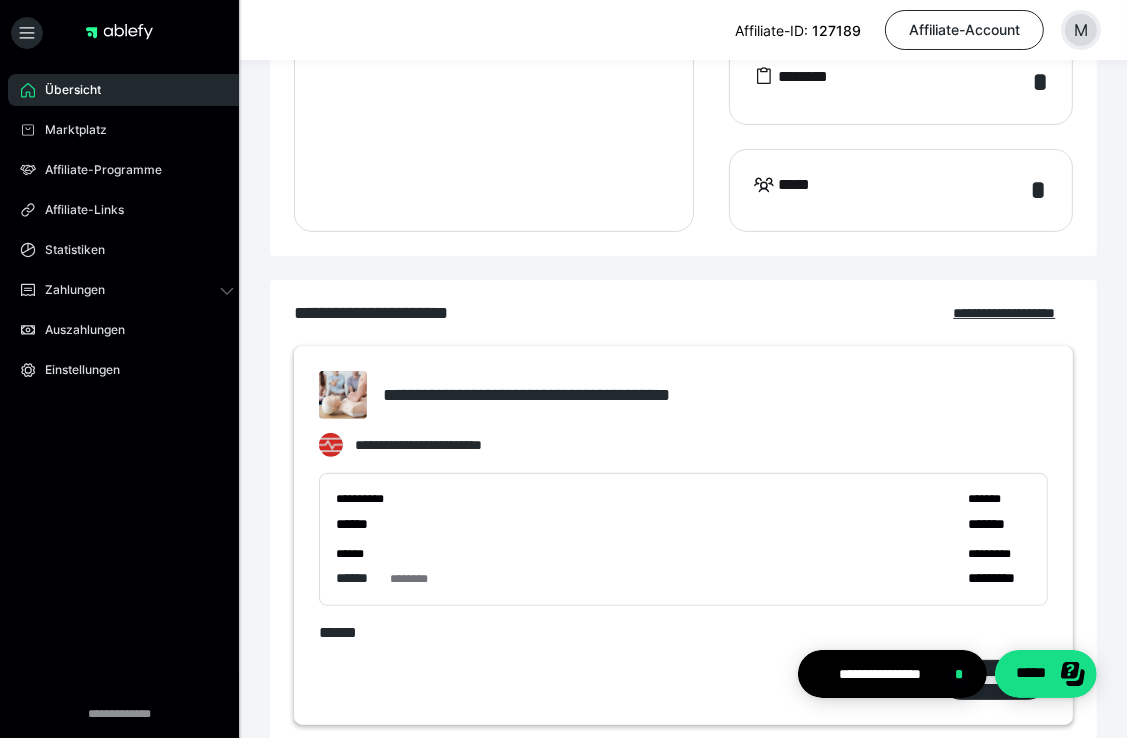 click on "M" at bounding box center (1081, 30) 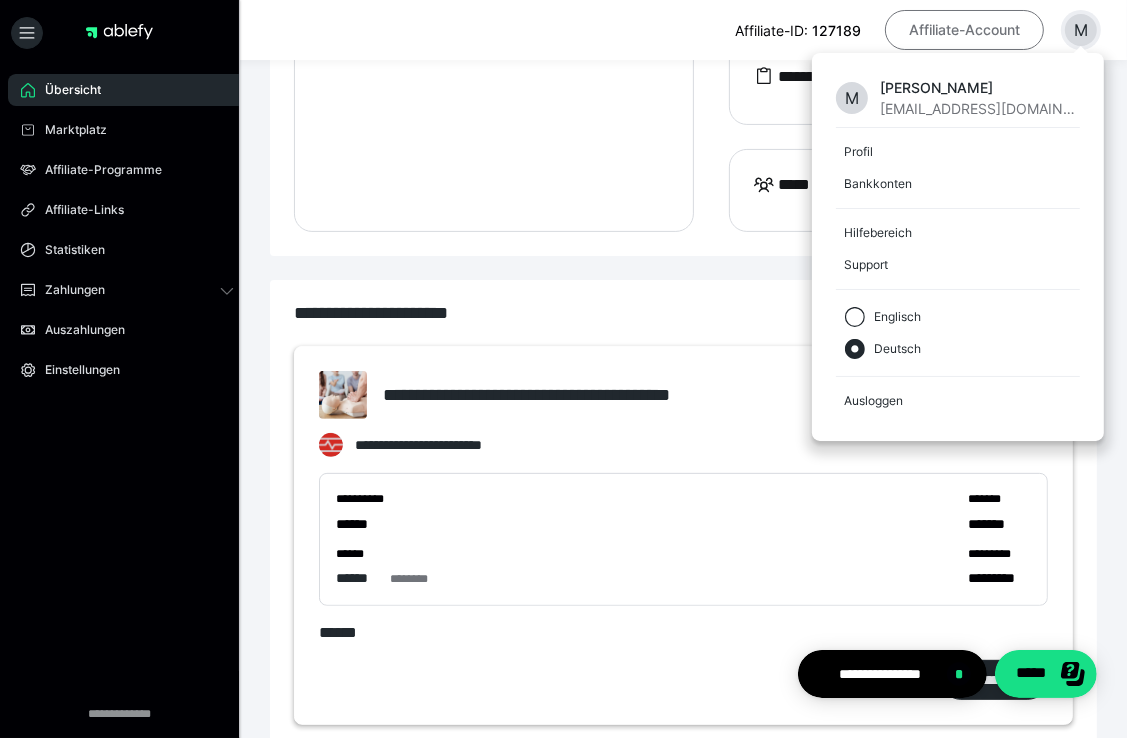 click on "Affiliate-Account" at bounding box center [964, 30] 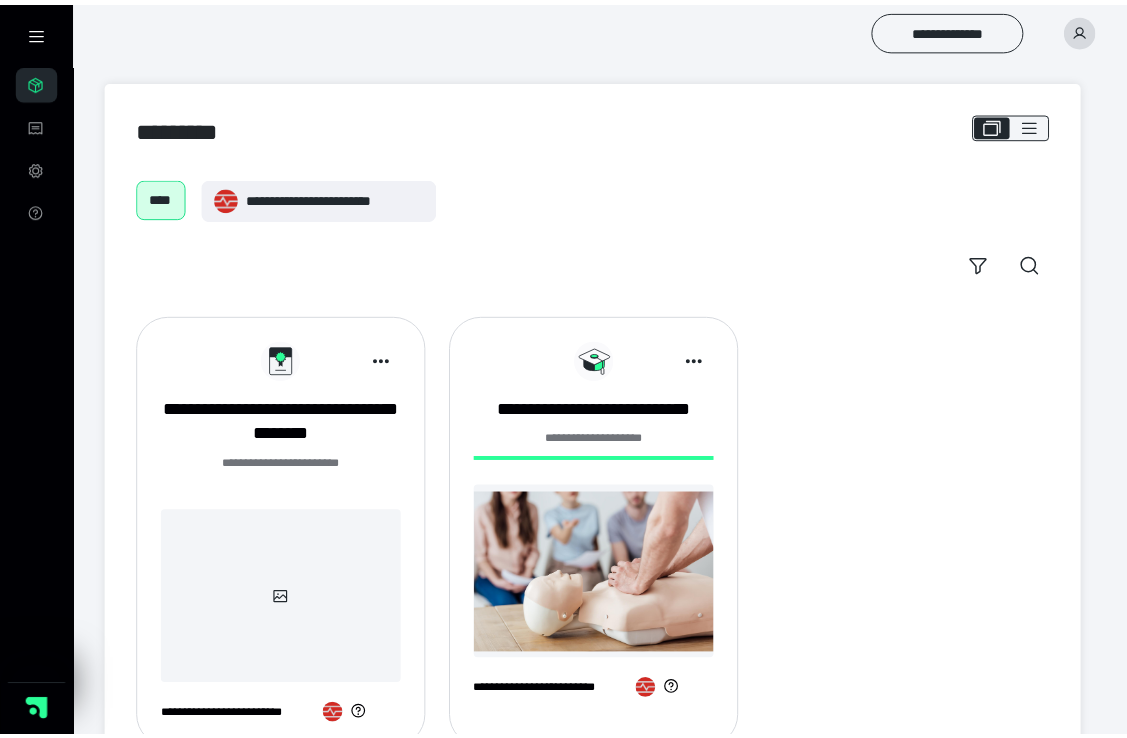 scroll, scrollTop: 0, scrollLeft: 0, axis: both 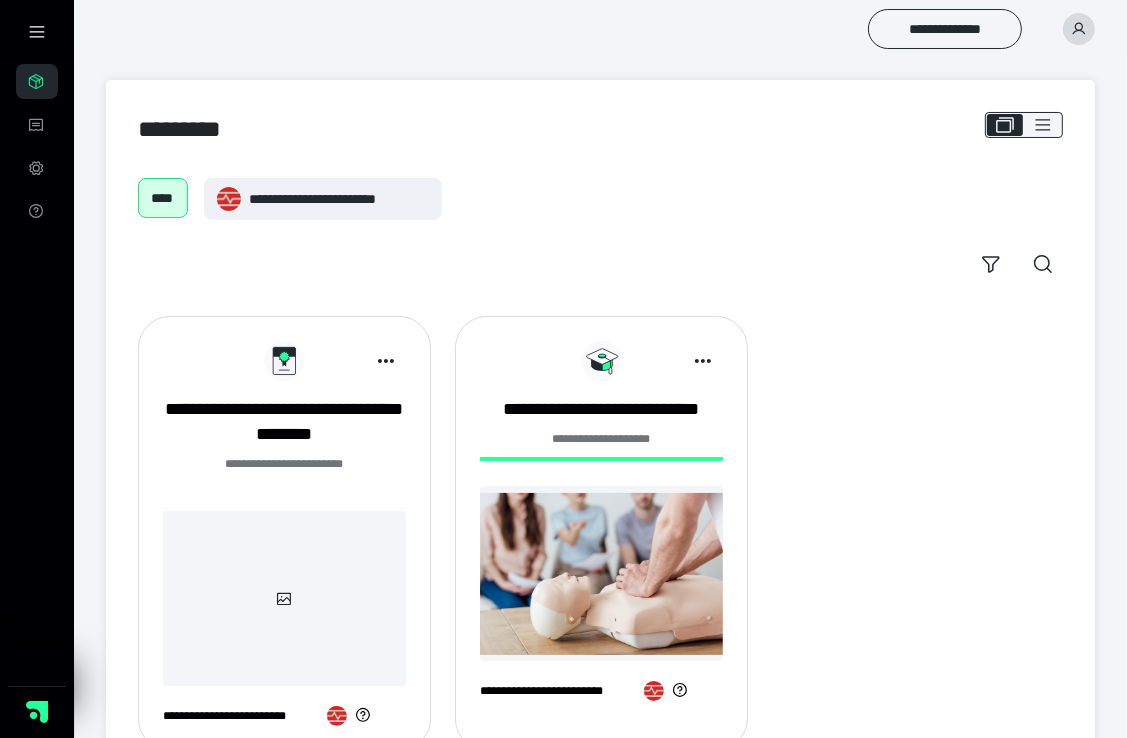 click at bounding box center [284, 598] 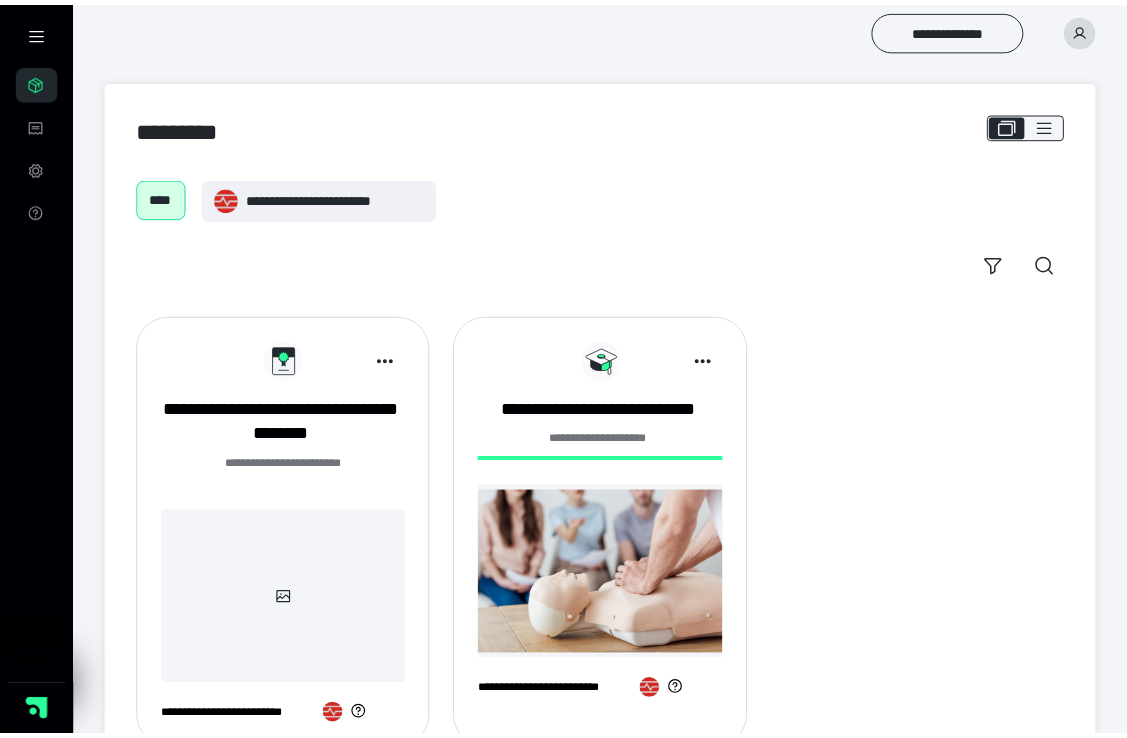 scroll, scrollTop: 0, scrollLeft: 0, axis: both 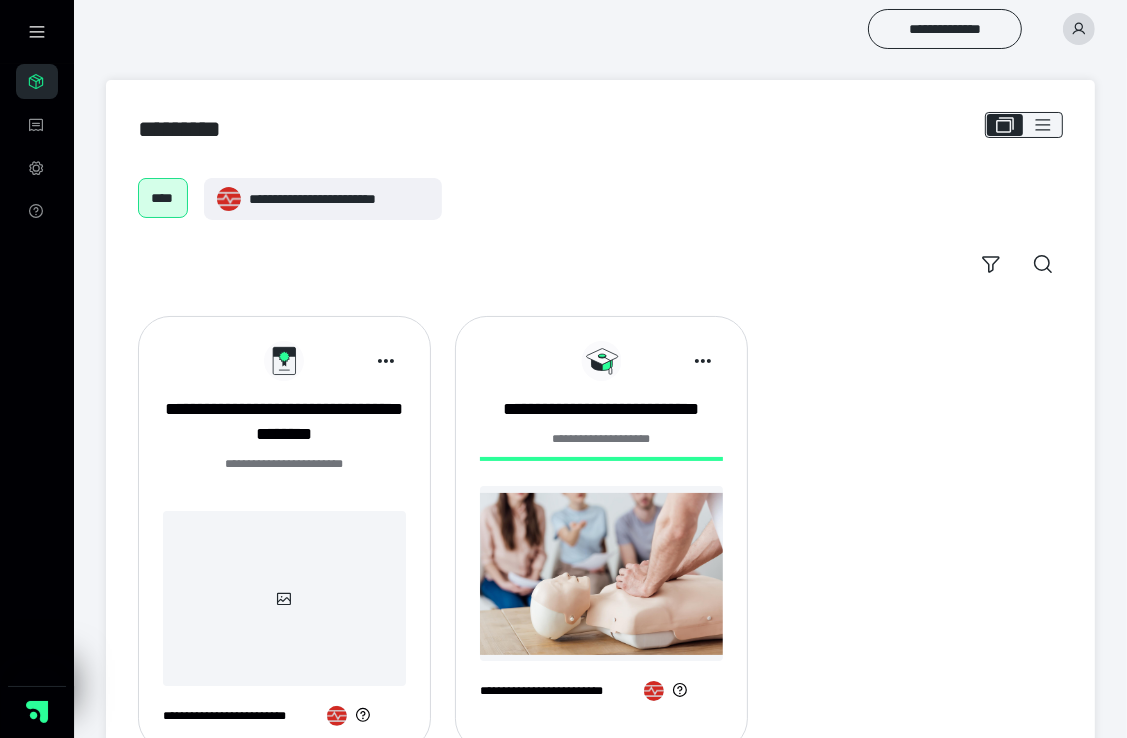 click 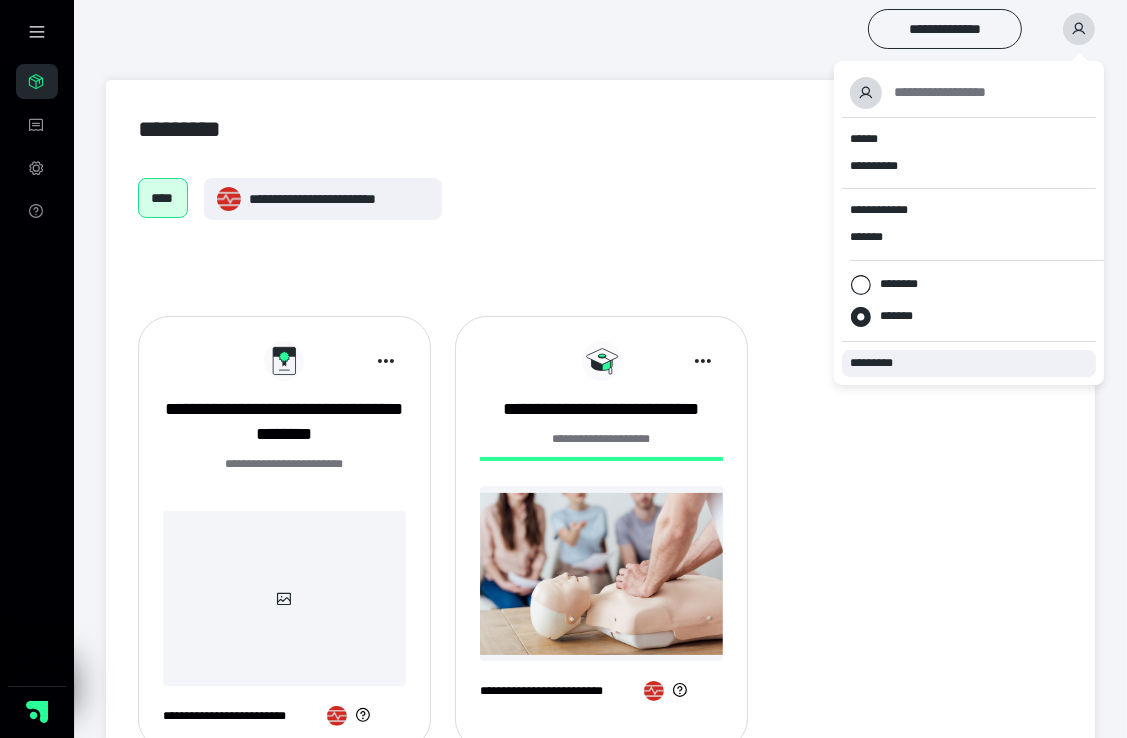 click on "*********" at bounding box center [969, 363] 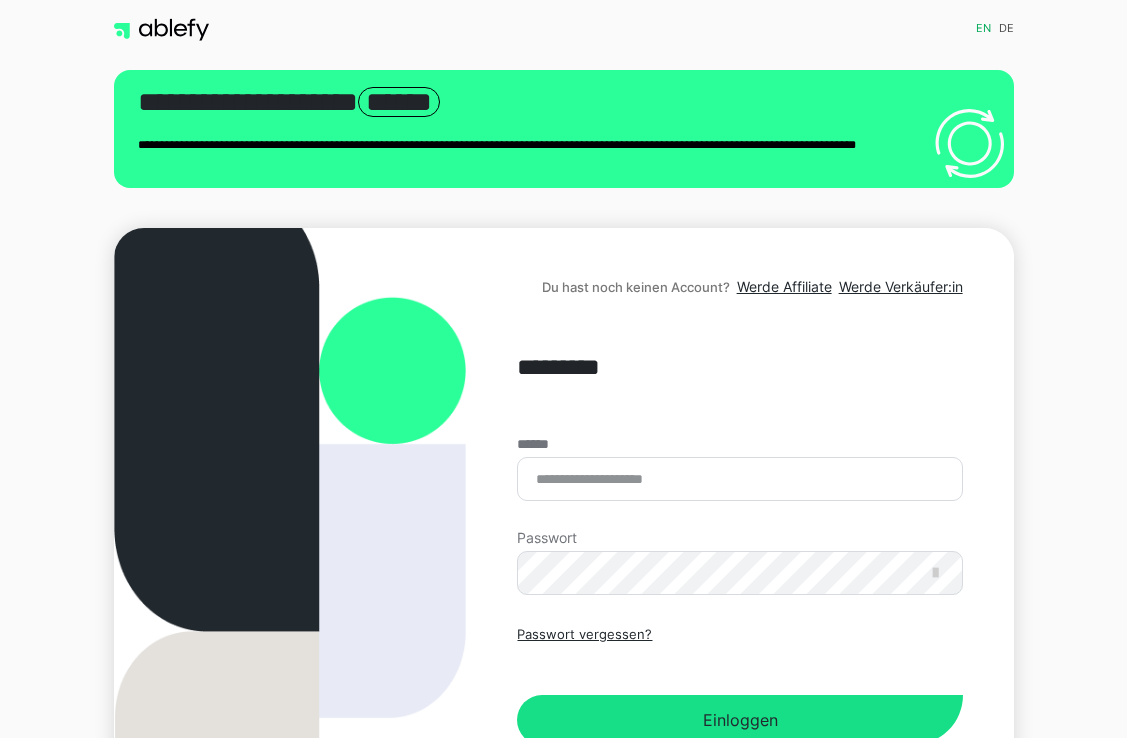 scroll, scrollTop: 0, scrollLeft: 0, axis: both 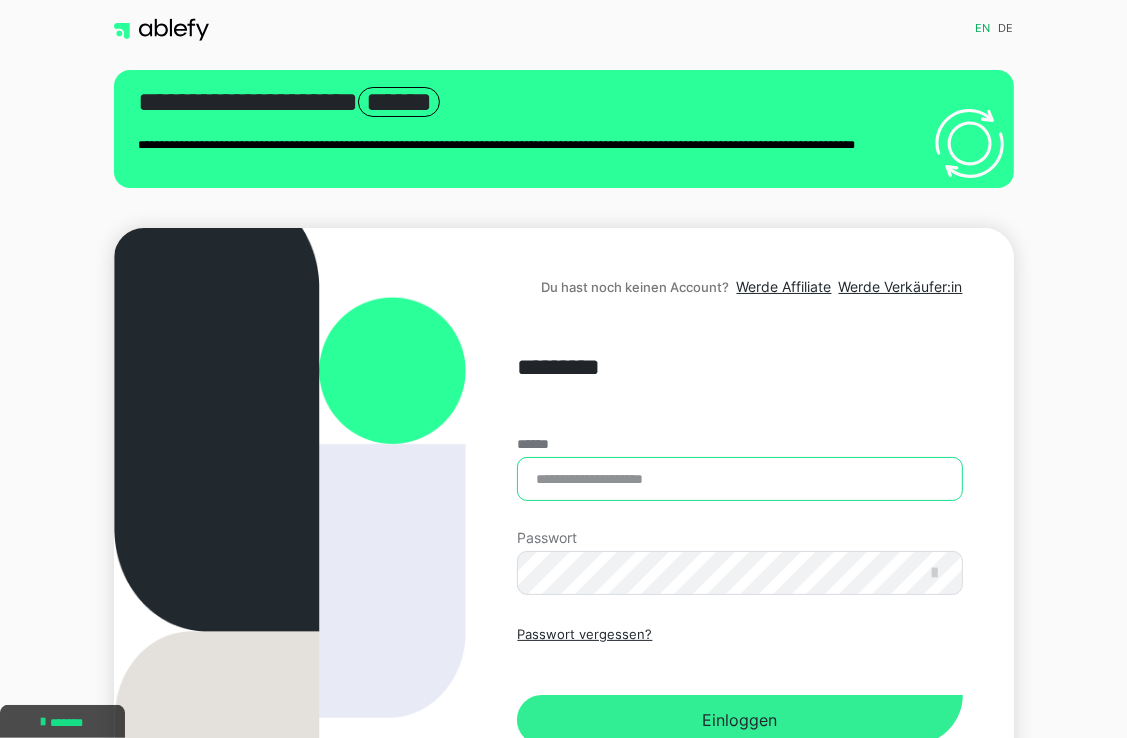 type on "**********" 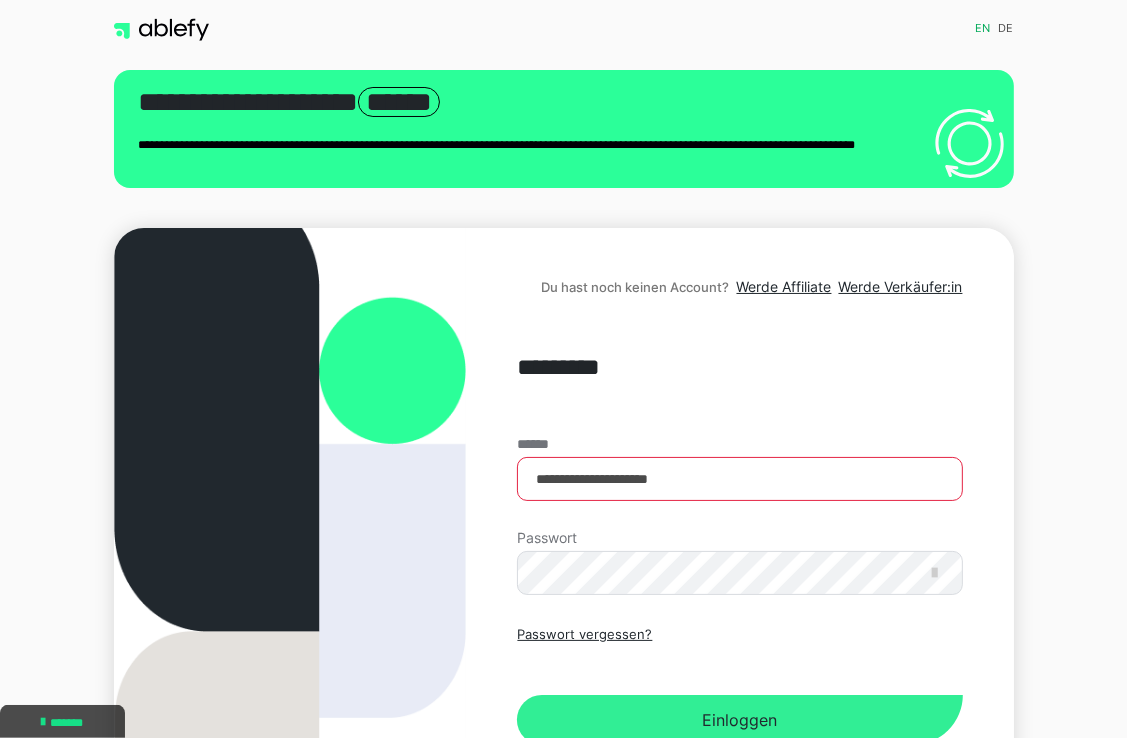 click on "Einloggen" at bounding box center [739, 720] 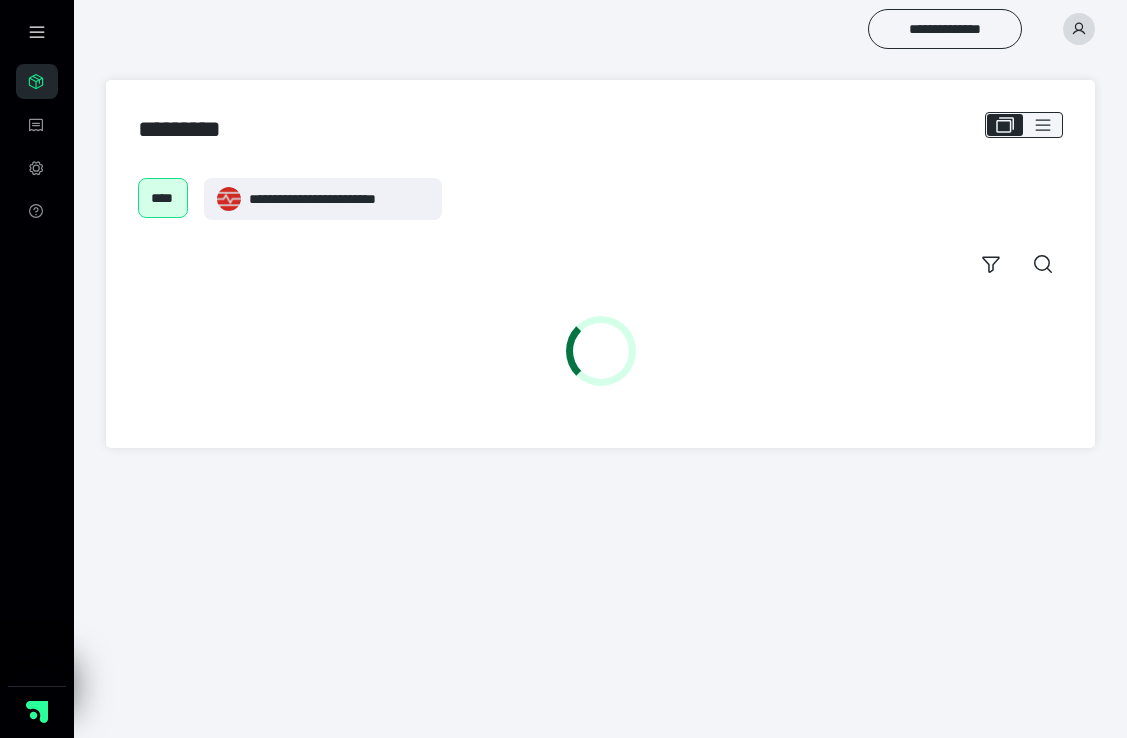 scroll, scrollTop: 0, scrollLeft: 0, axis: both 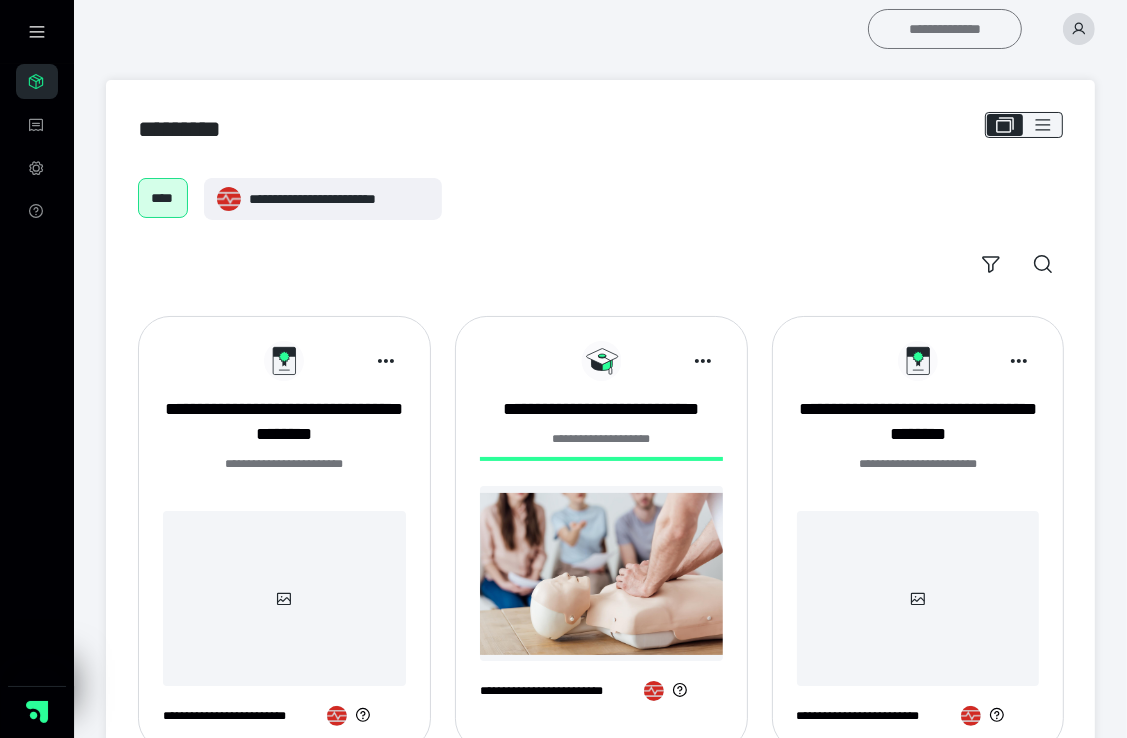 click on "**********" at bounding box center (945, 29) 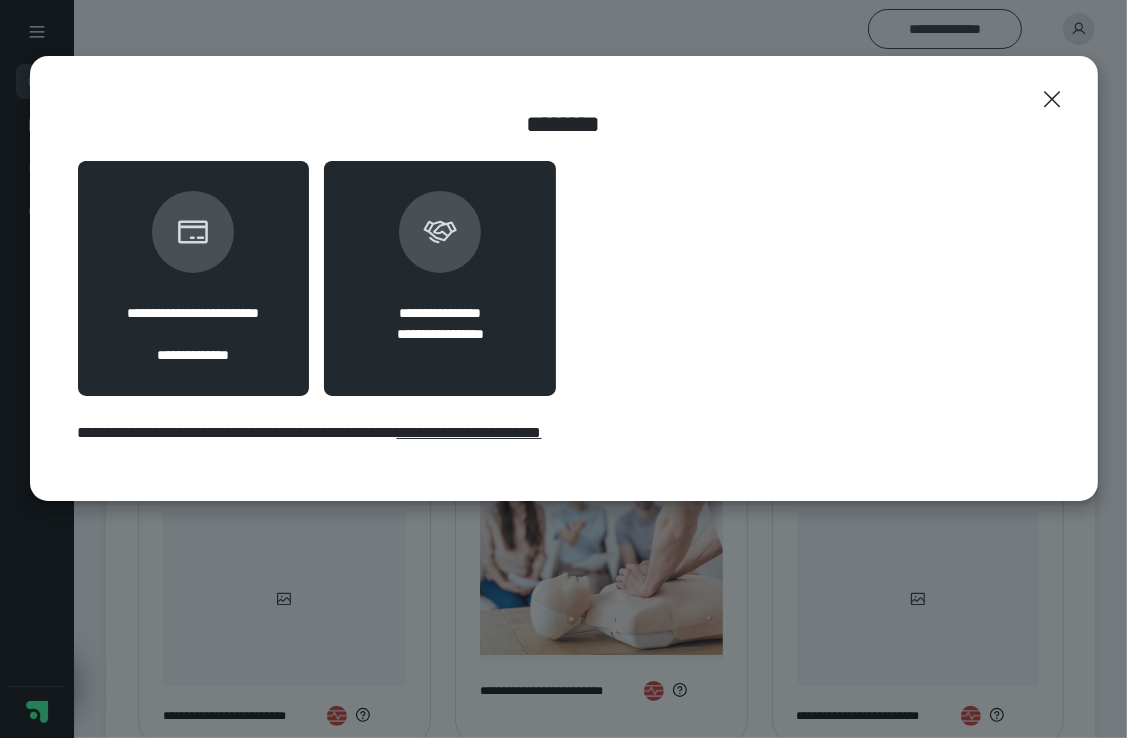 click on "**********" at bounding box center [439, 334] 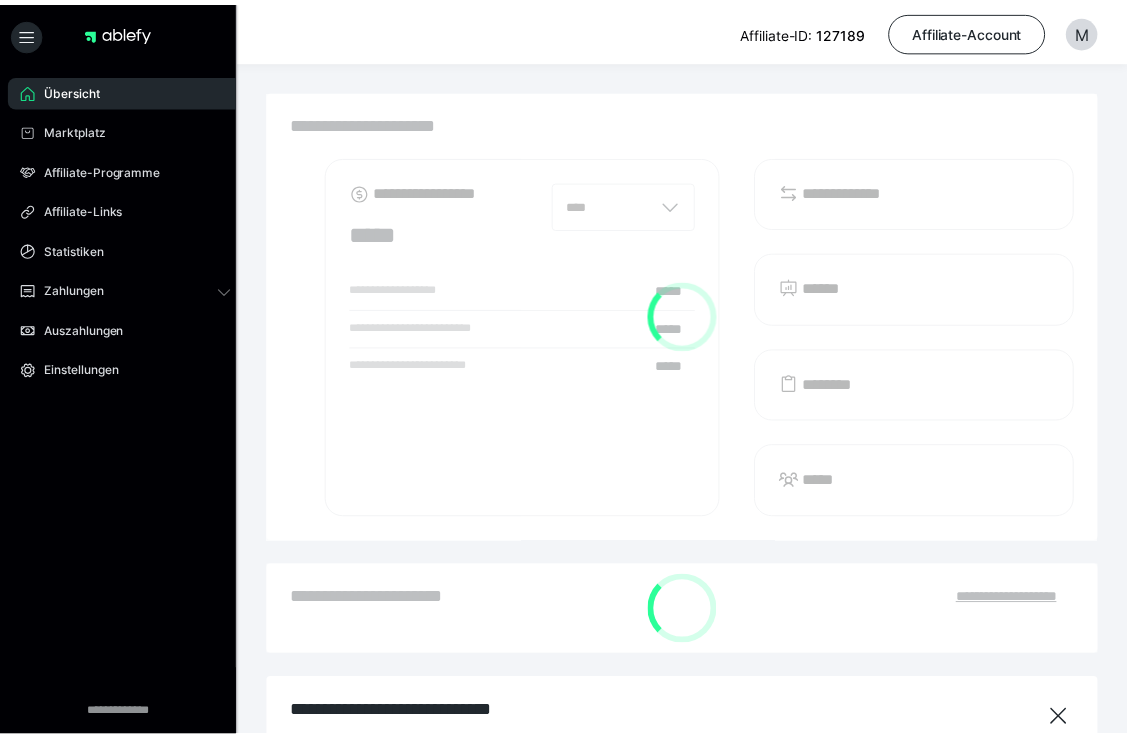 scroll, scrollTop: 0, scrollLeft: 0, axis: both 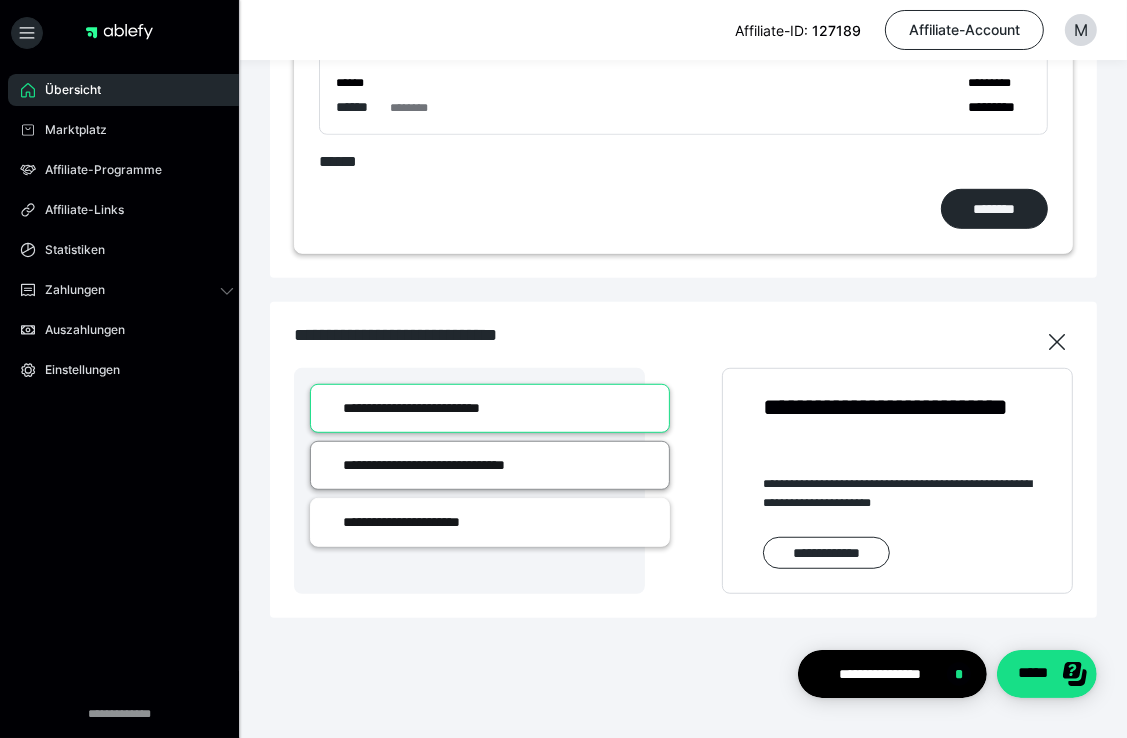 click on "**********" at bounding box center (490, 465) 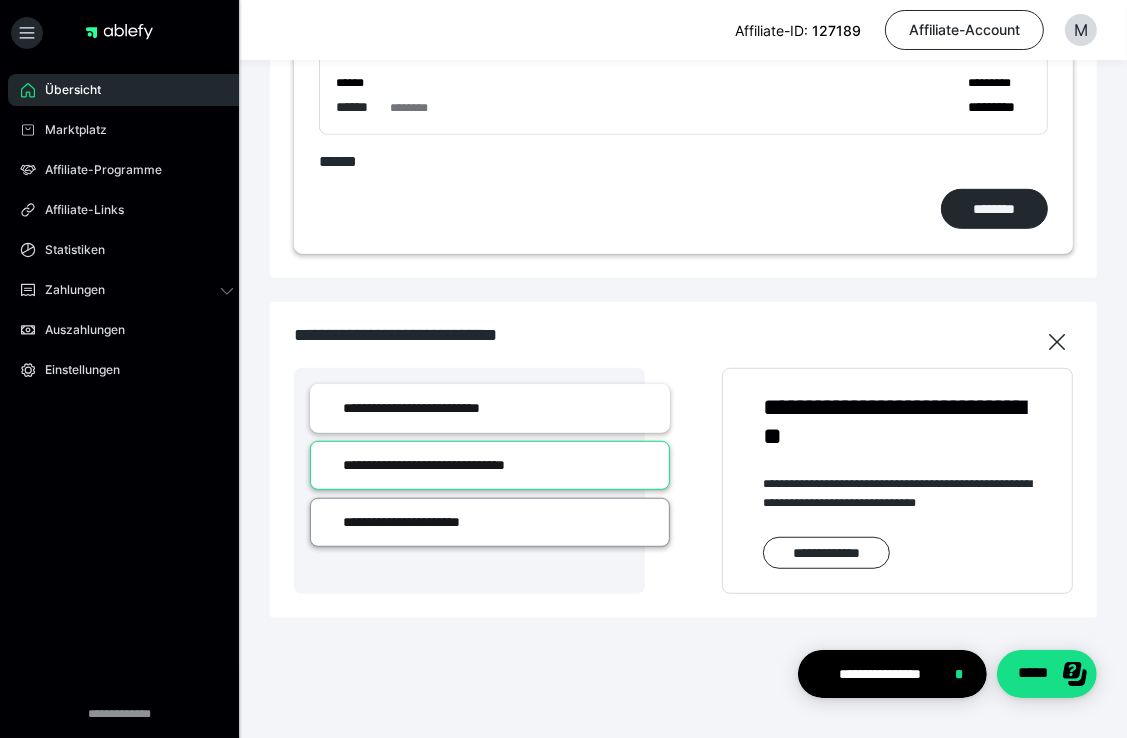 click on "**********" at bounding box center [490, 522] 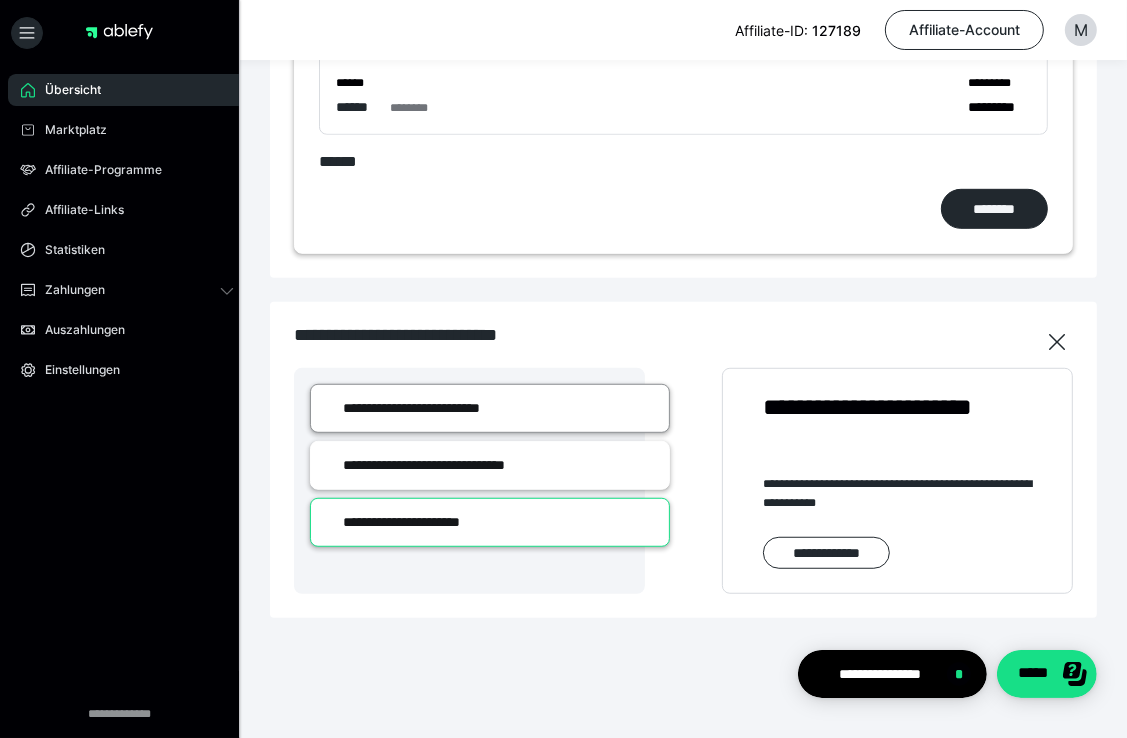 click on "**********" at bounding box center [490, 408] 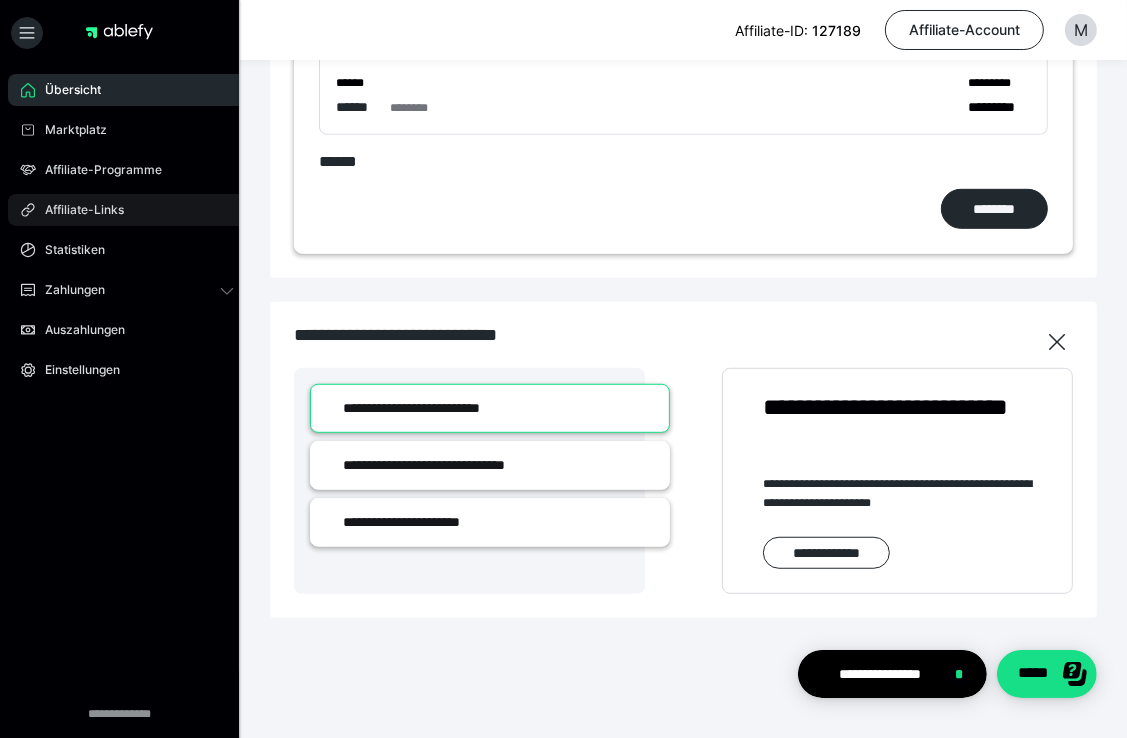 click on "Affiliate-Links" at bounding box center (77, 210) 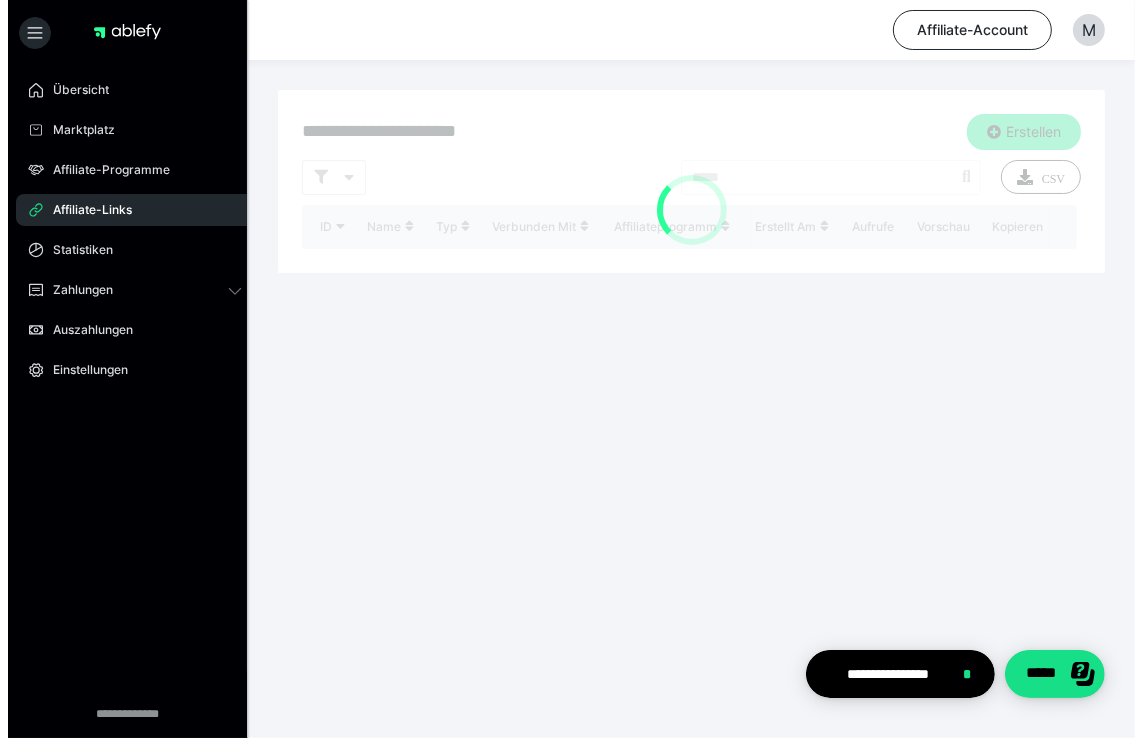 scroll, scrollTop: 0, scrollLeft: 0, axis: both 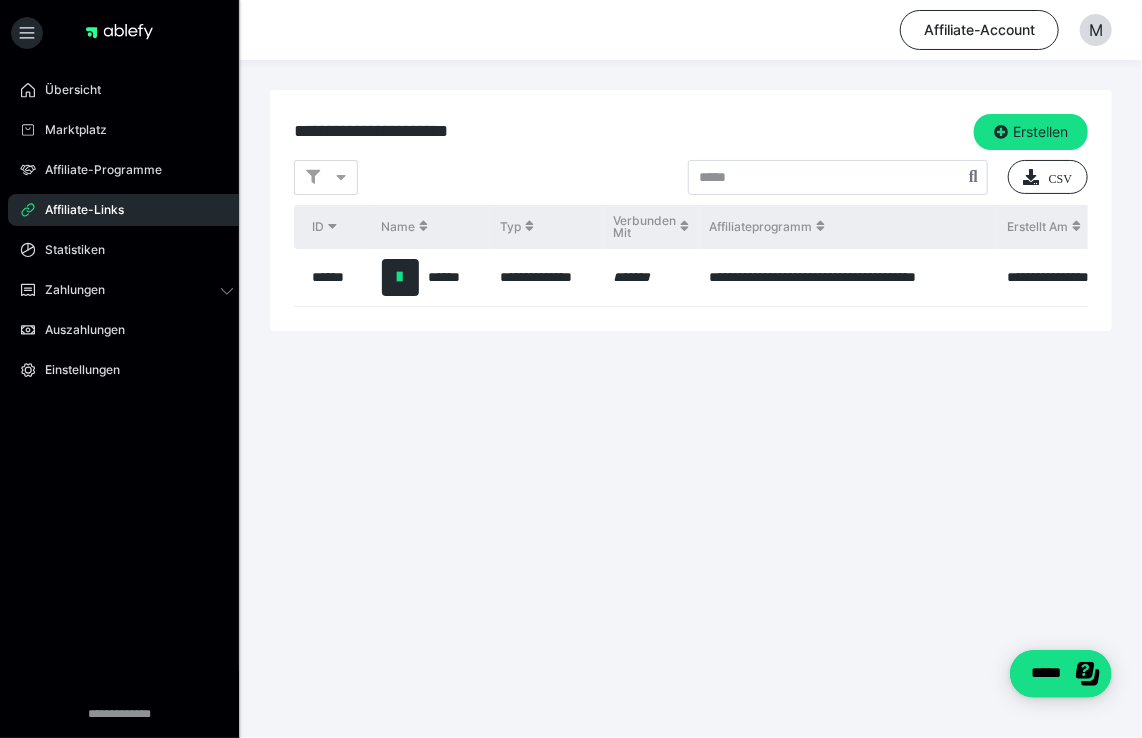 click at bounding box center (400, 277) 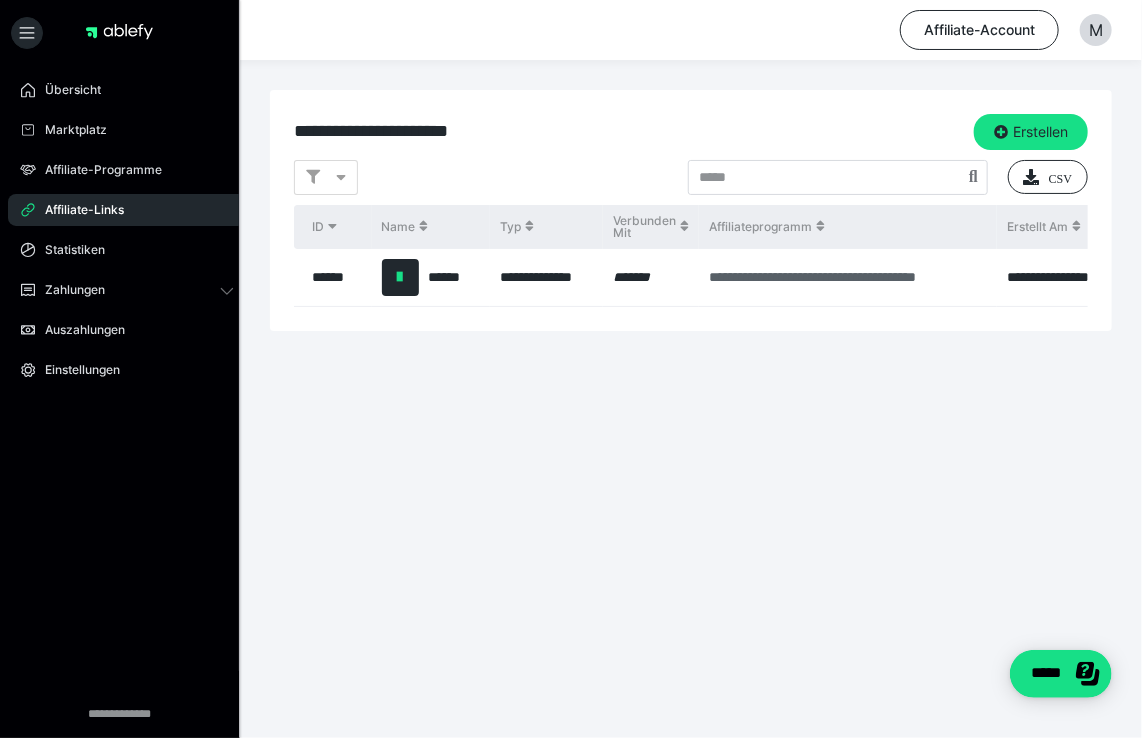 click on "**********" at bounding box center (848, 277) 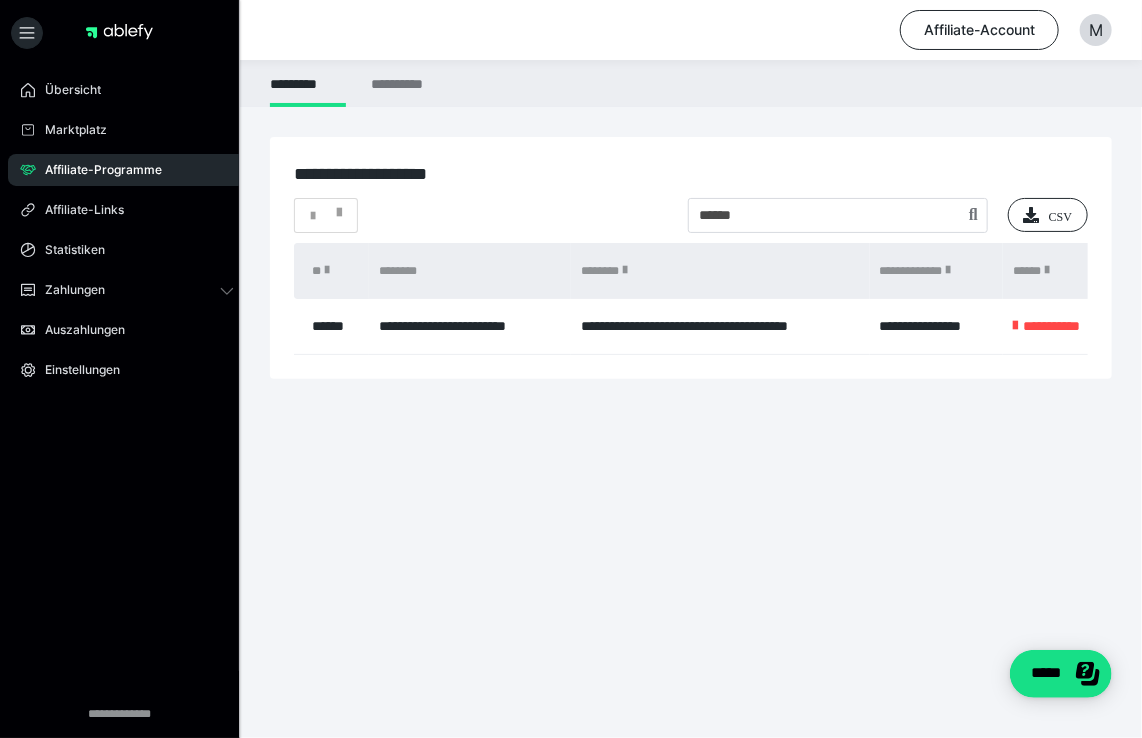 click on "**********" at bounding box center [720, 326] 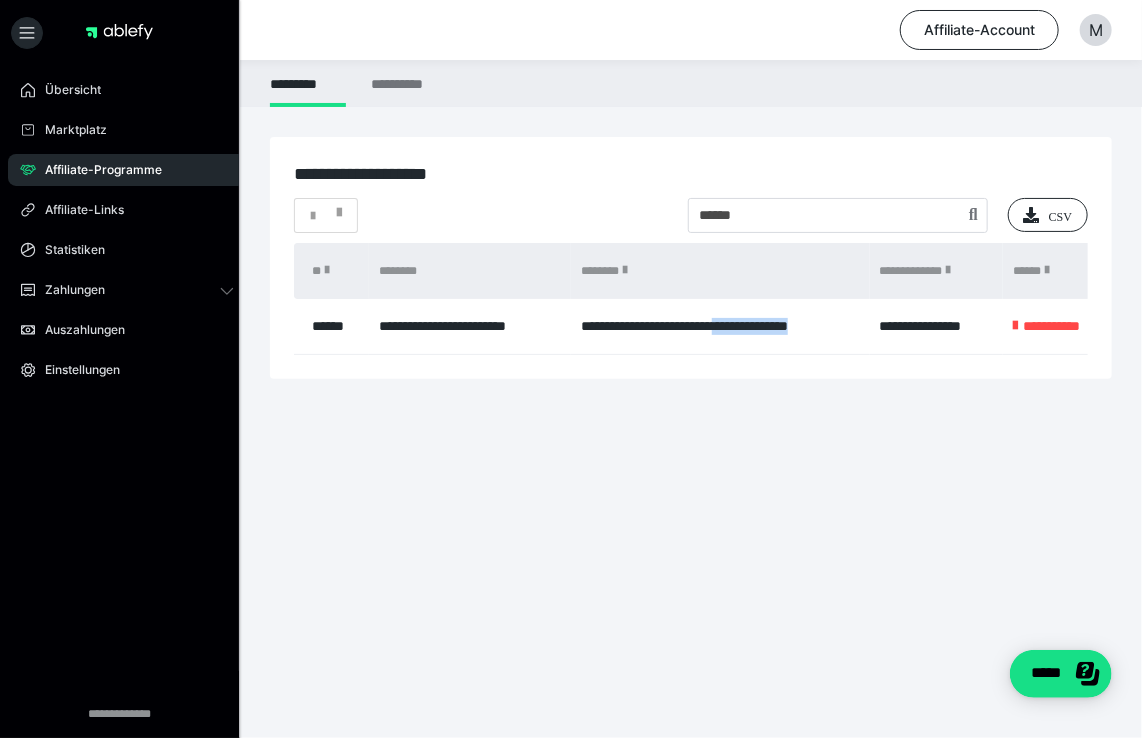 click on "**********" at bounding box center (720, 326) 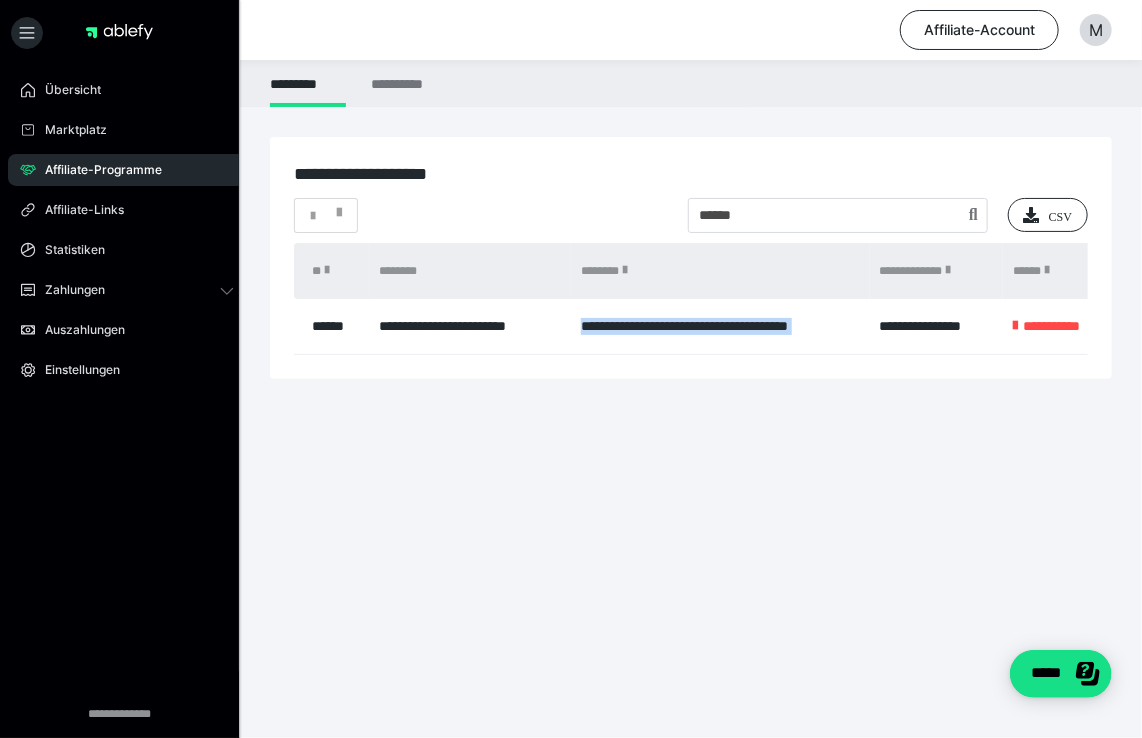 click on "**********" at bounding box center [720, 326] 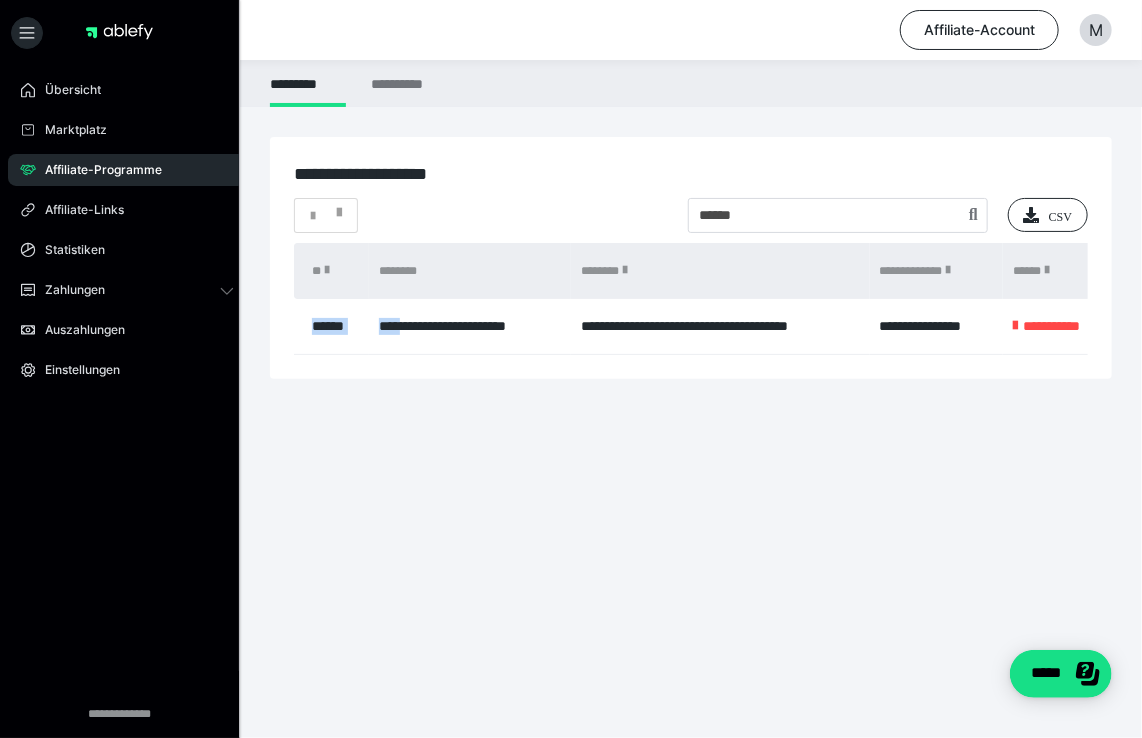 drag, startPoint x: 412, startPoint y: 353, endPoint x: 545, endPoint y: 366, distance: 133.63383 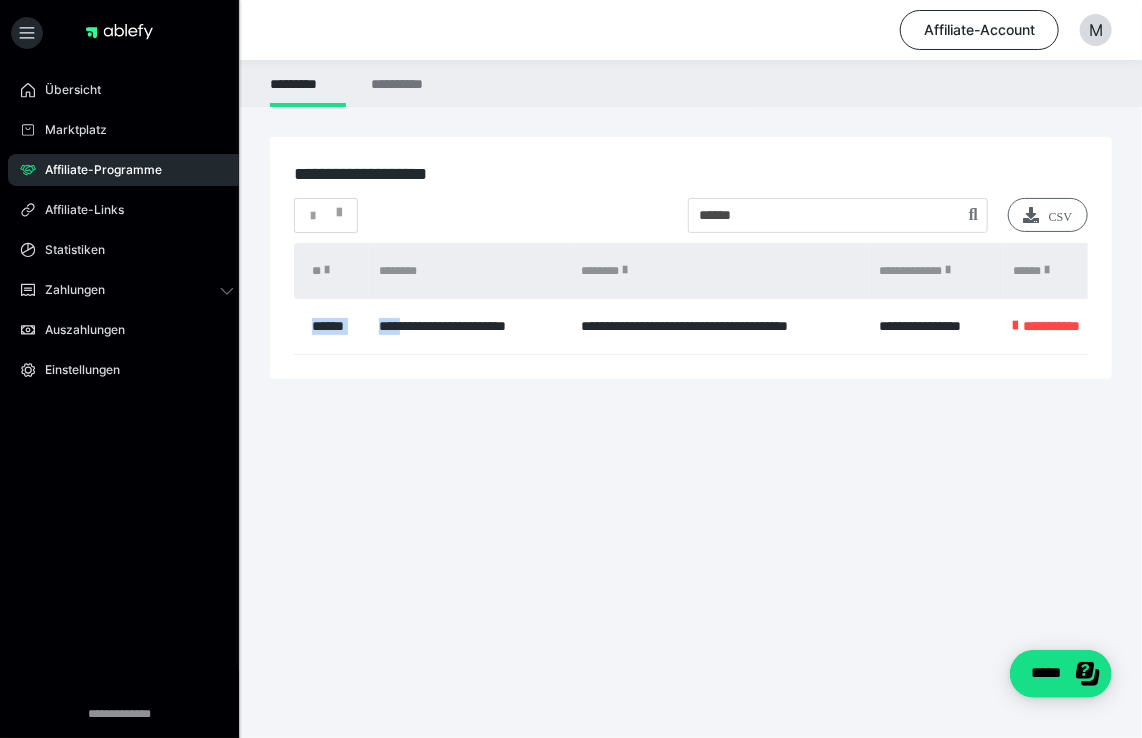 click on "CSV" at bounding box center [1048, 215] 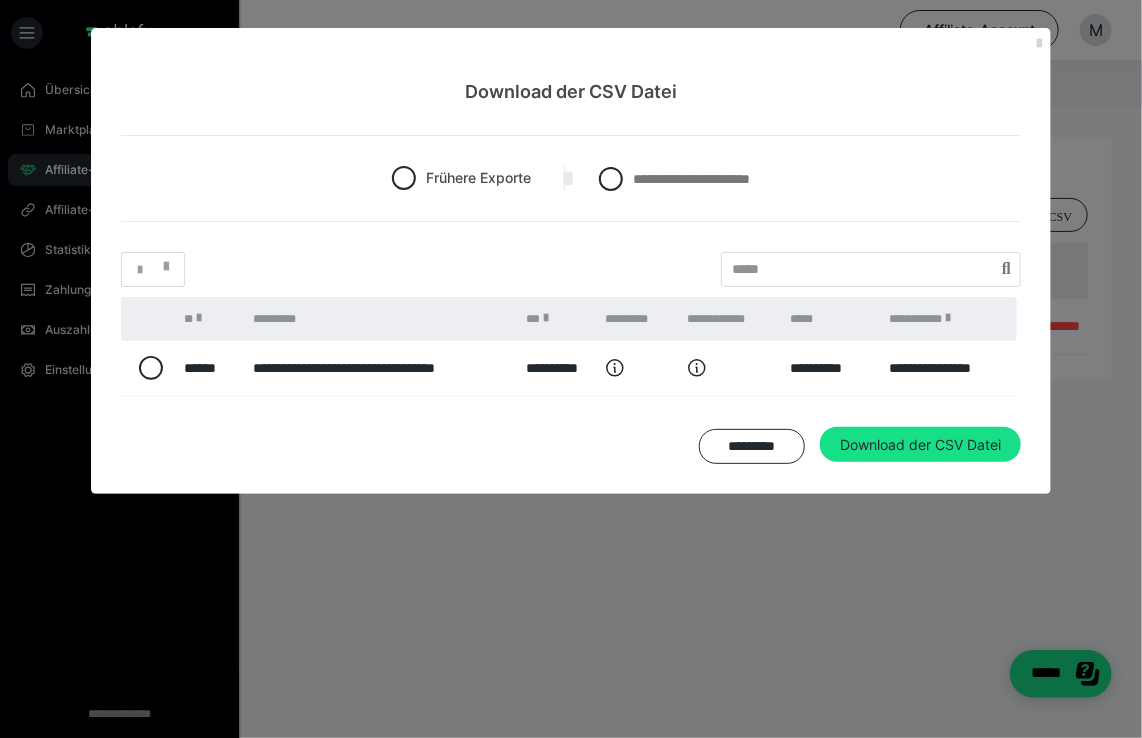 click at bounding box center (1039, 44) 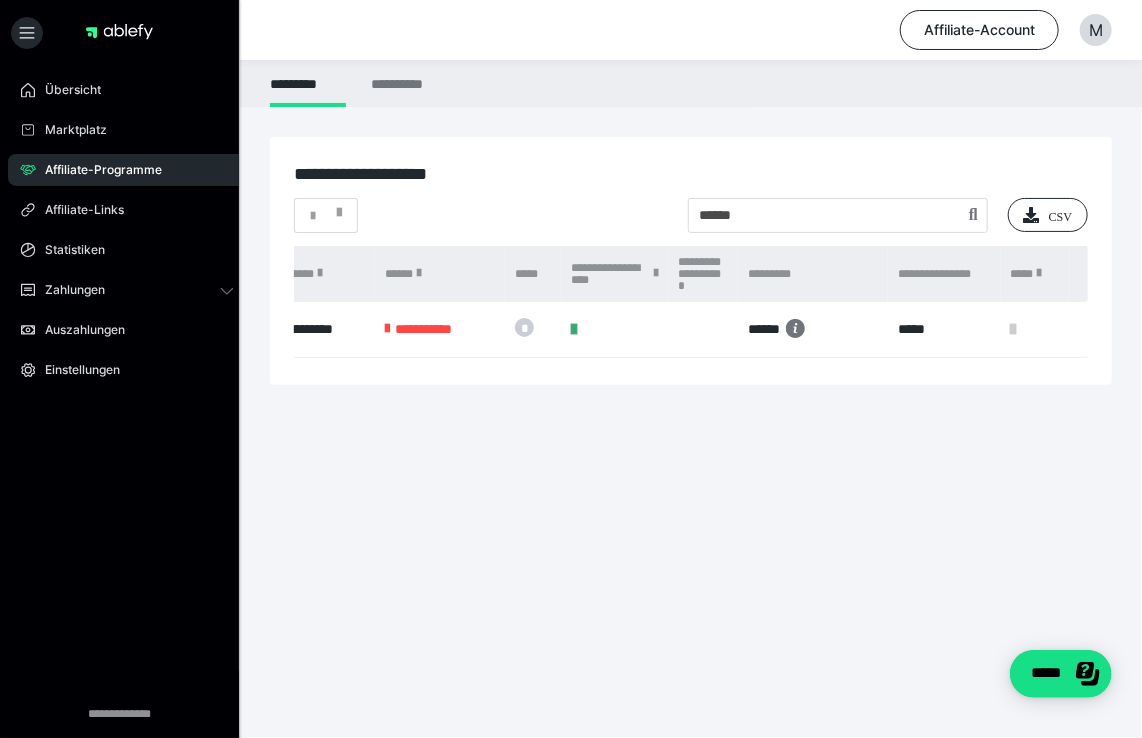 scroll, scrollTop: 0, scrollLeft: 0, axis: both 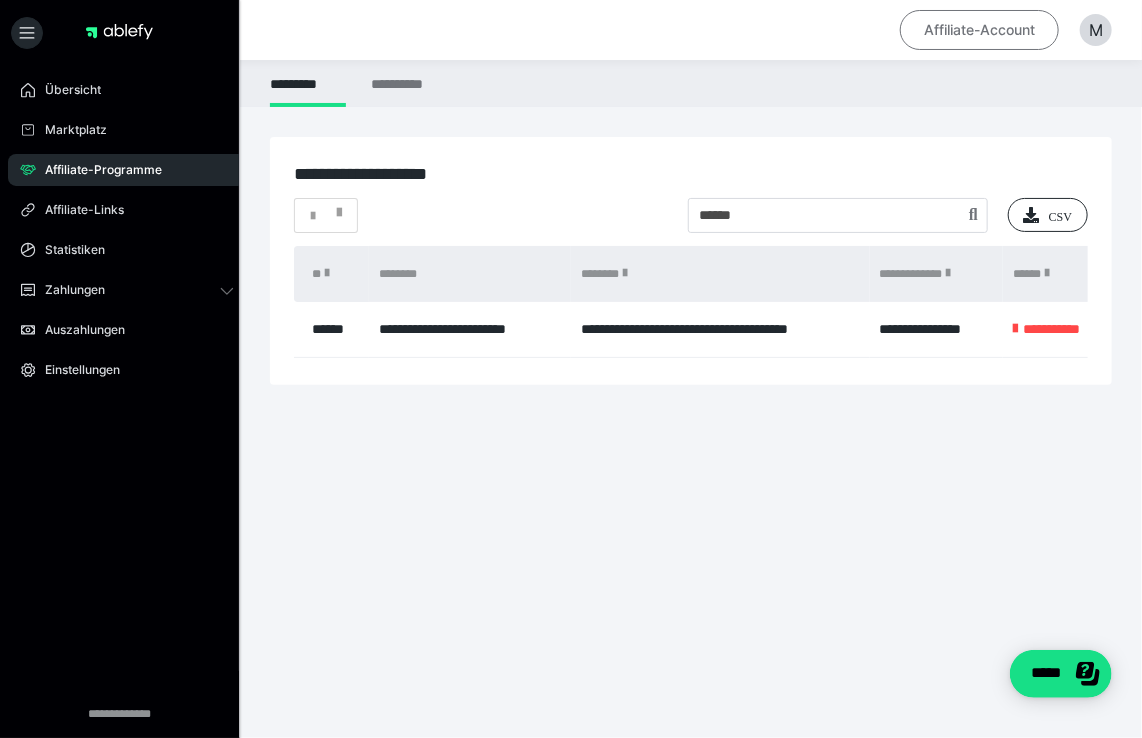 click on "Affiliate-Account" at bounding box center (979, 30) 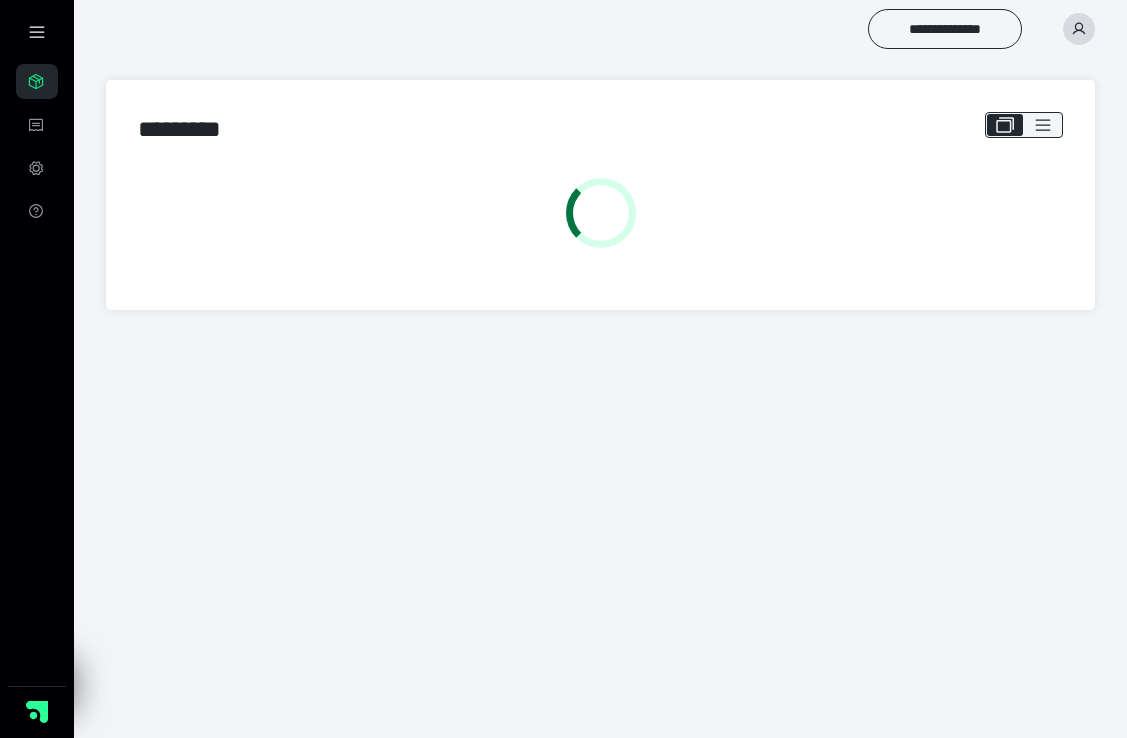 scroll, scrollTop: 0, scrollLeft: 0, axis: both 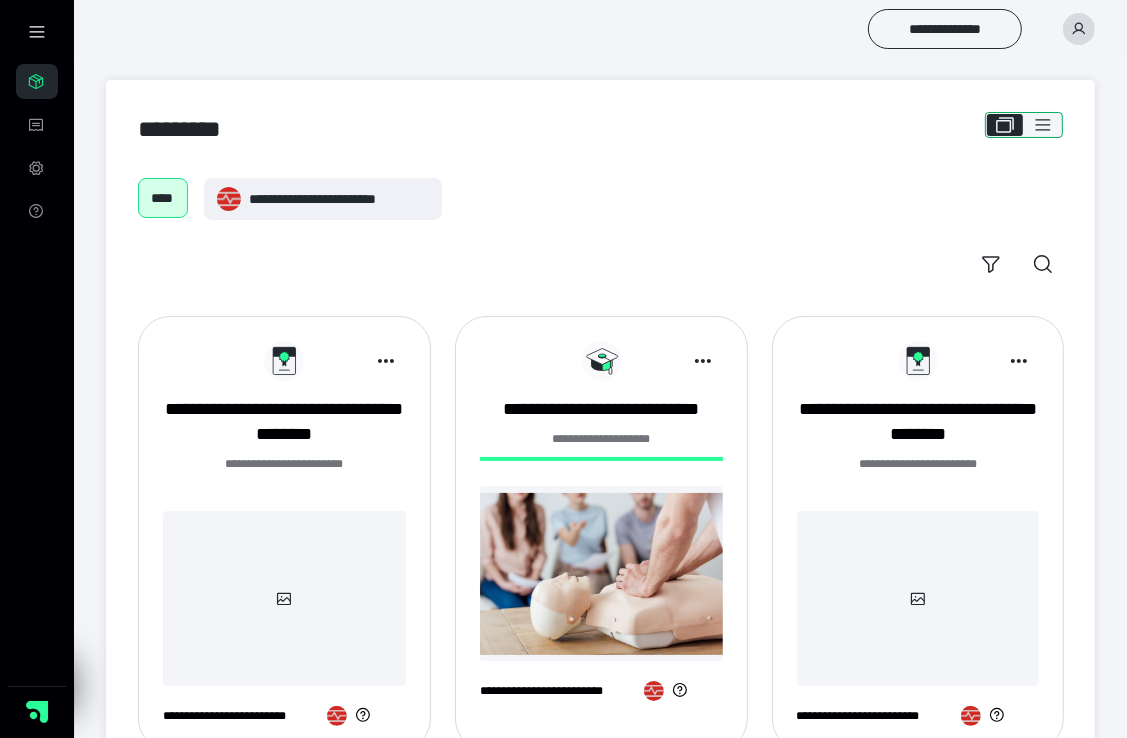 click 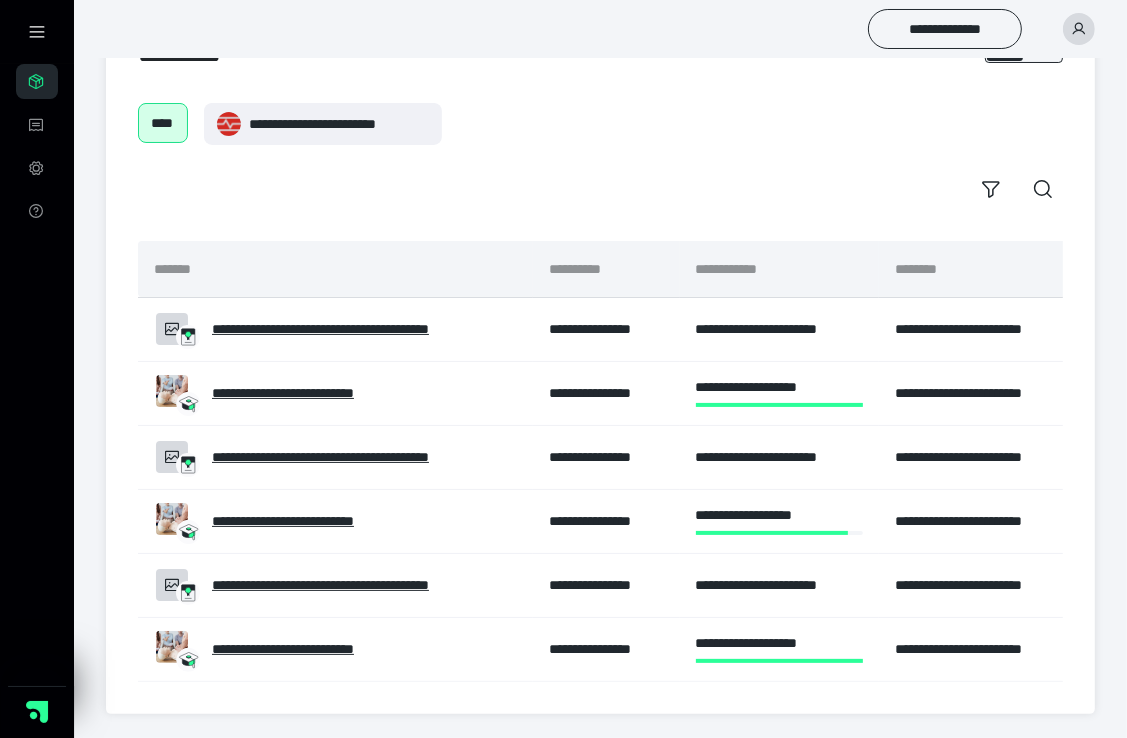 scroll, scrollTop: 0, scrollLeft: 0, axis: both 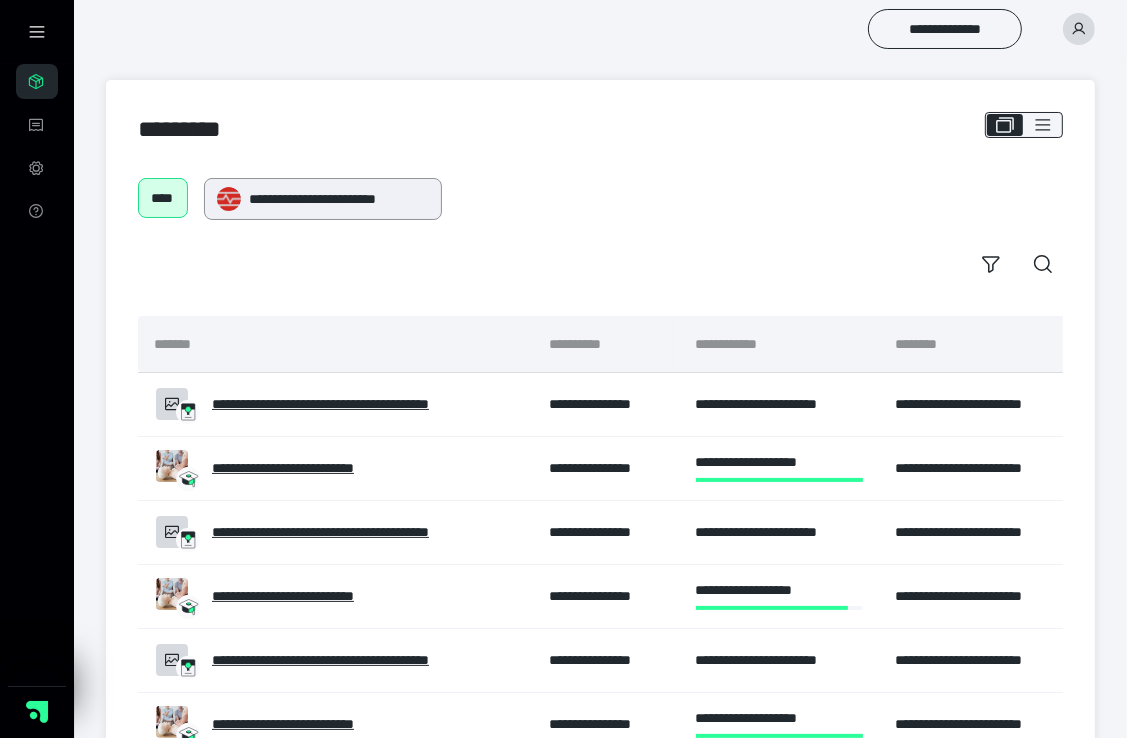 click on "**********" at bounding box center [338, 199] 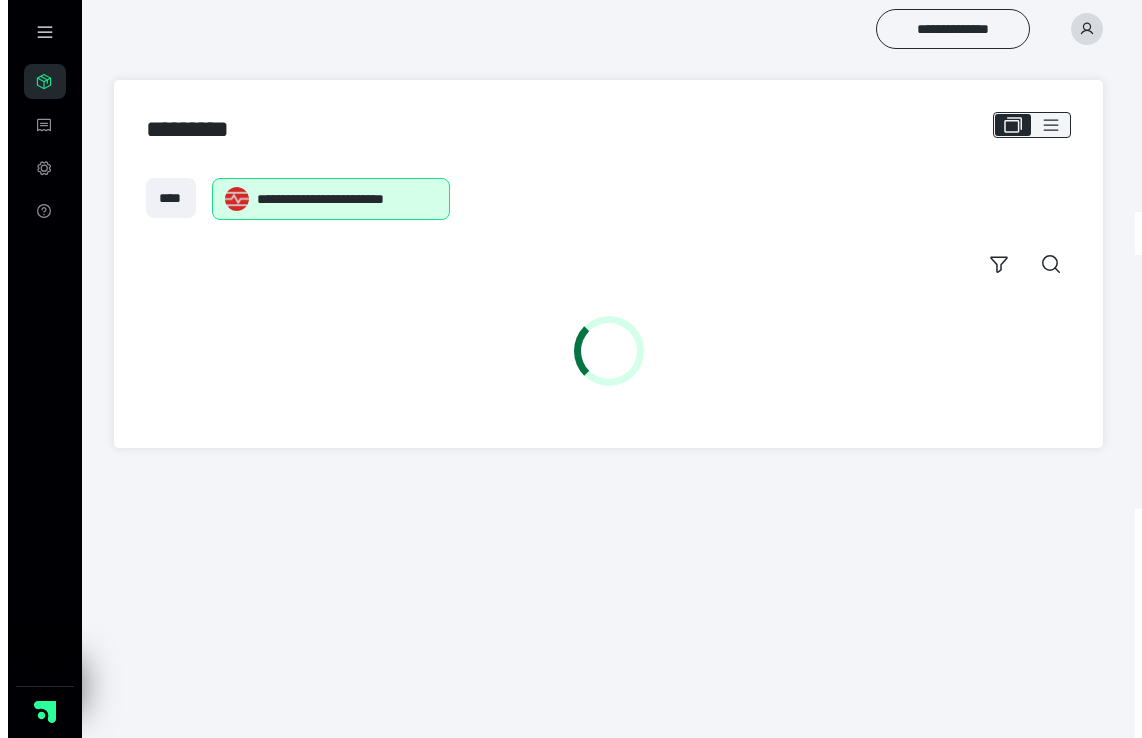 scroll, scrollTop: 0, scrollLeft: 0, axis: both 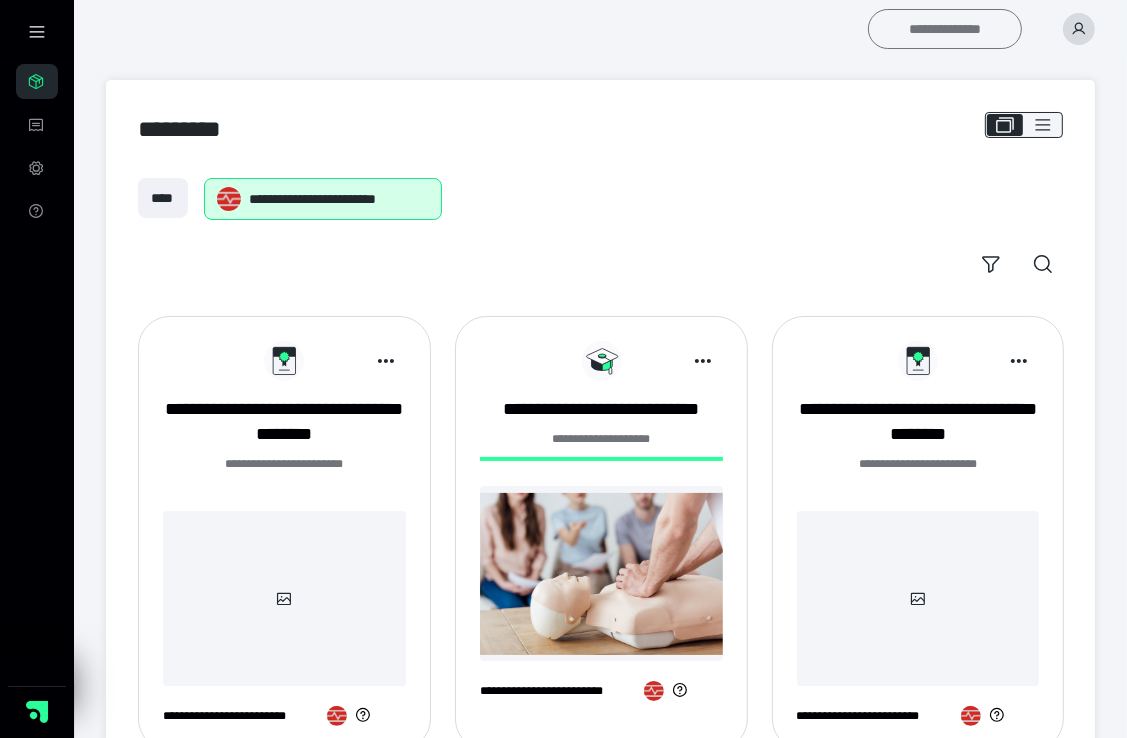 click on "**********" at bounding box center [945, 29] 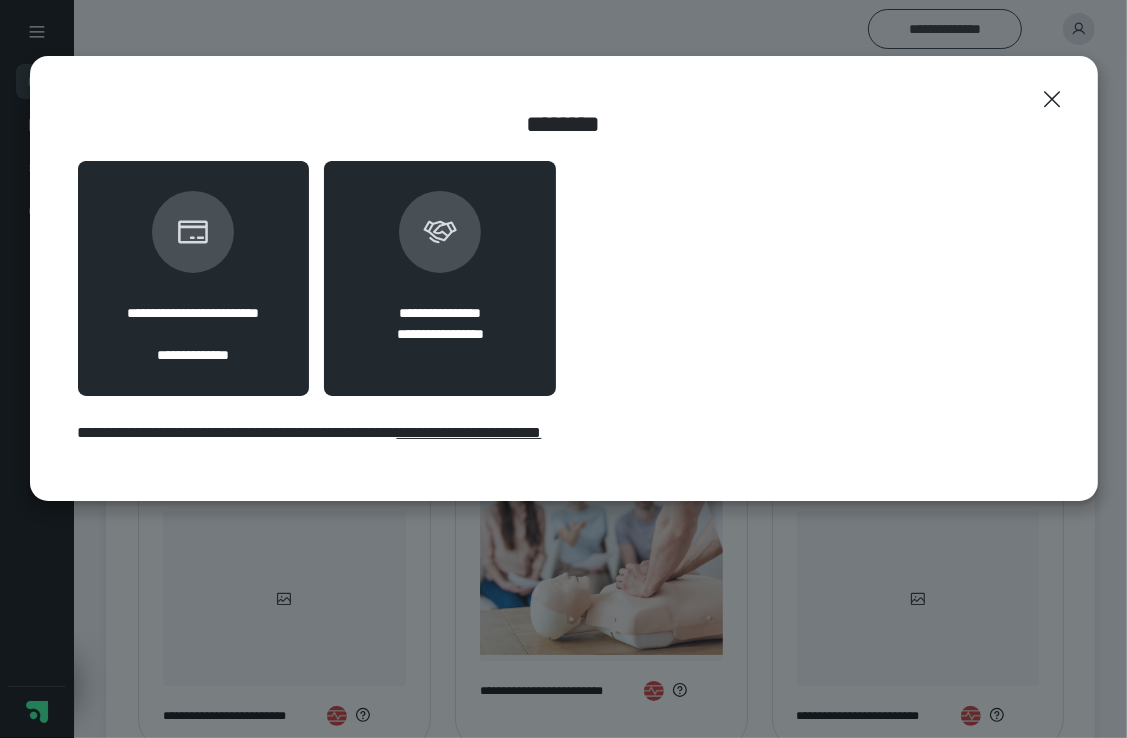 click at bounding box center (440, 232) 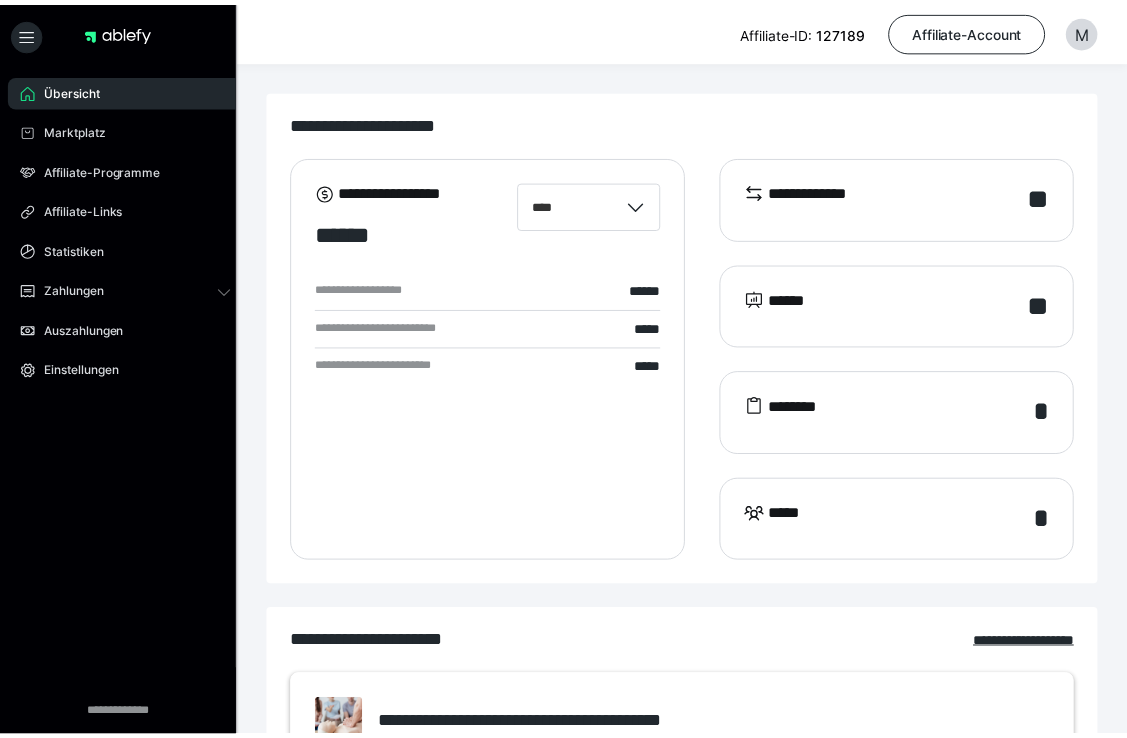 scroll, scrollTop: 0, scrollLeft: 0, axis: both 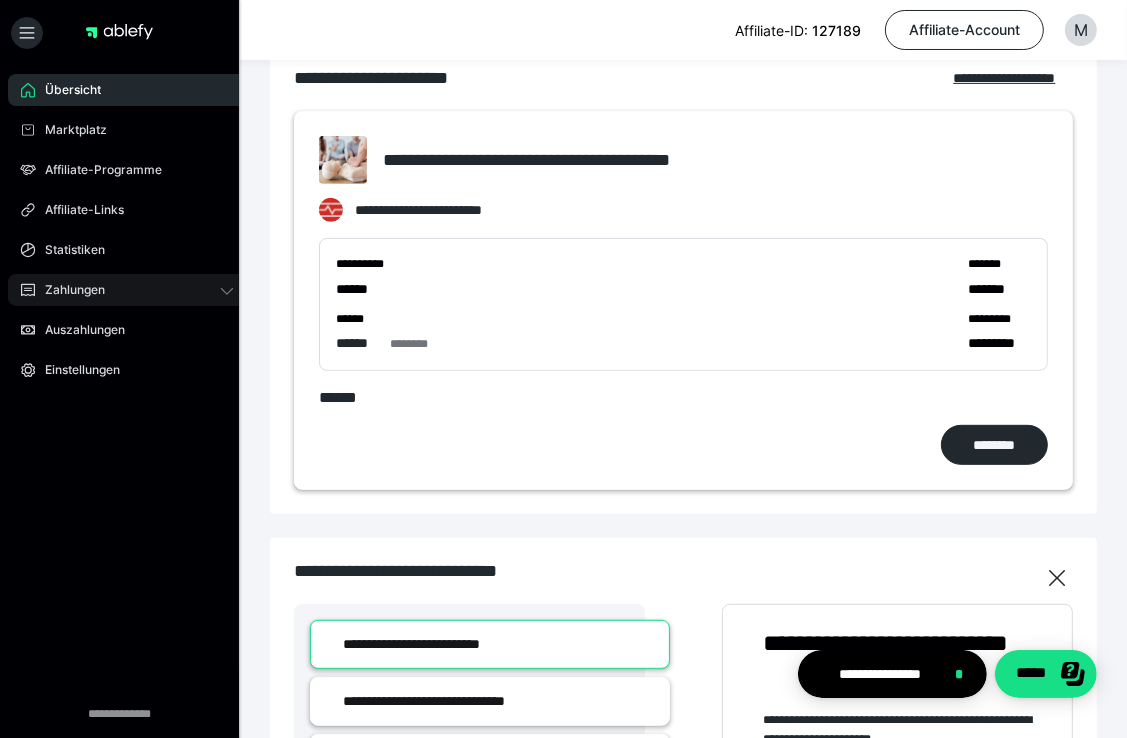click on "Zahlungen" at bounding box center [127, 290] 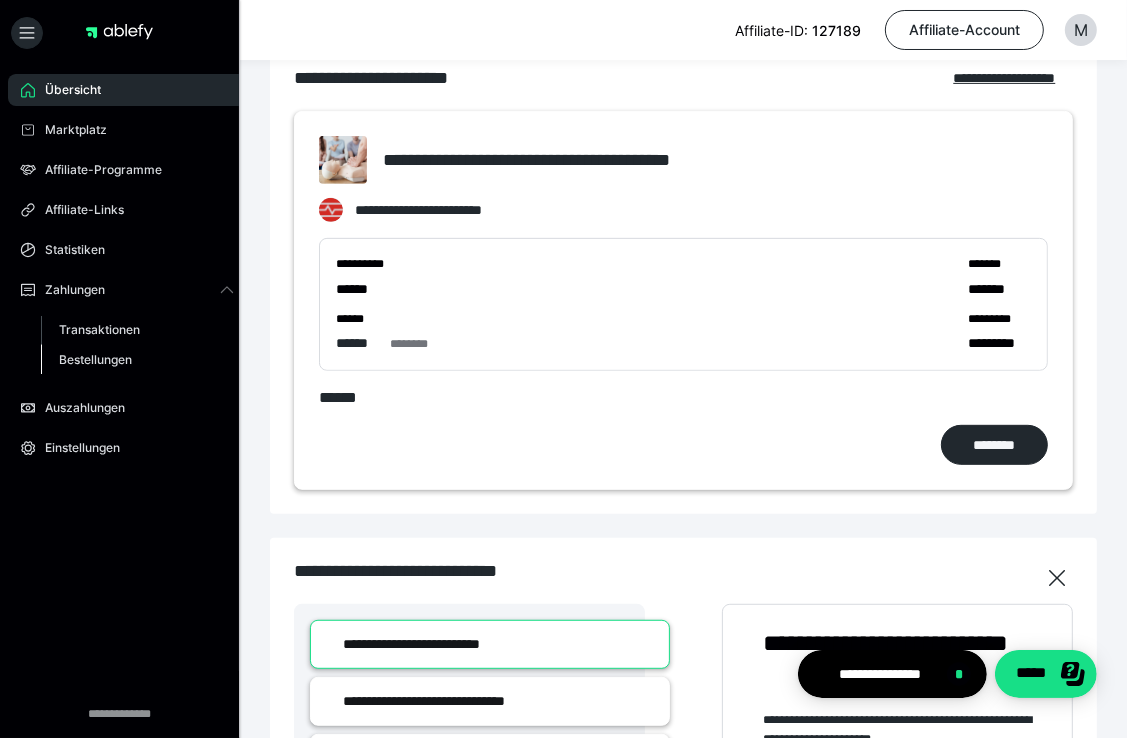click on "Bestellungen" at bounding box center [95, 359] 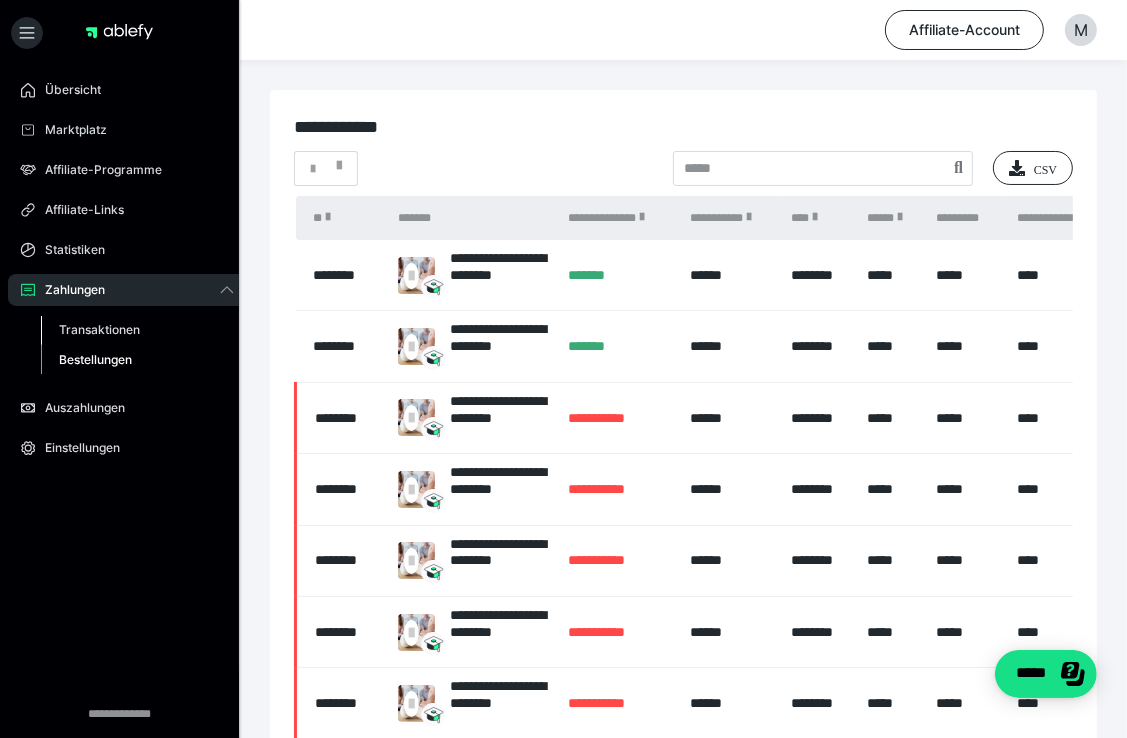 click on "Transaktionen" at bounding box center [99, 329] 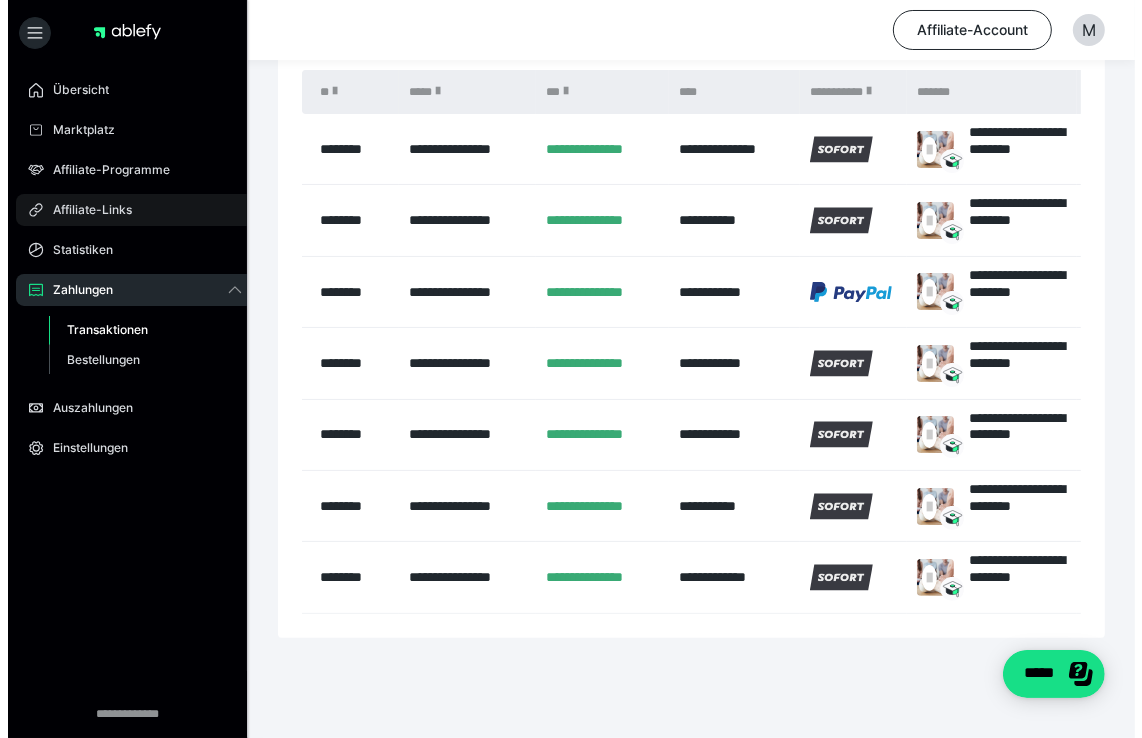 scroll, scrollTop: 0, scrollLeft: 0, axis: both 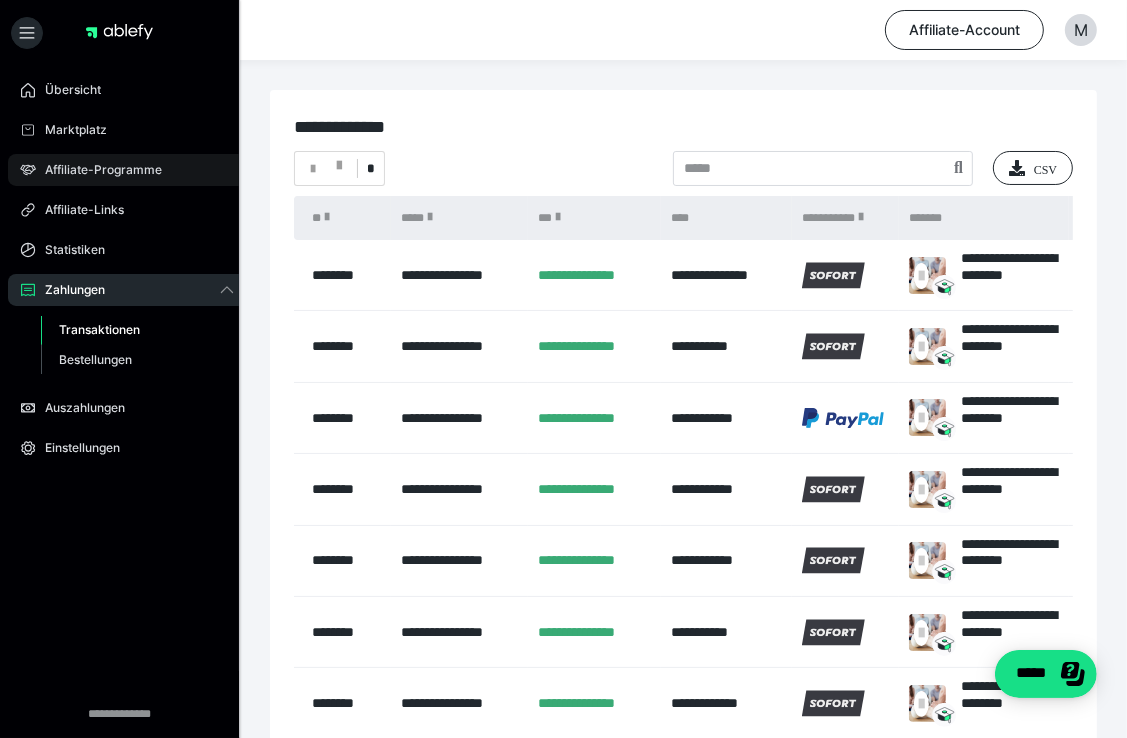 click on "Affiliate-Programme" at bounding box center [96, 170] 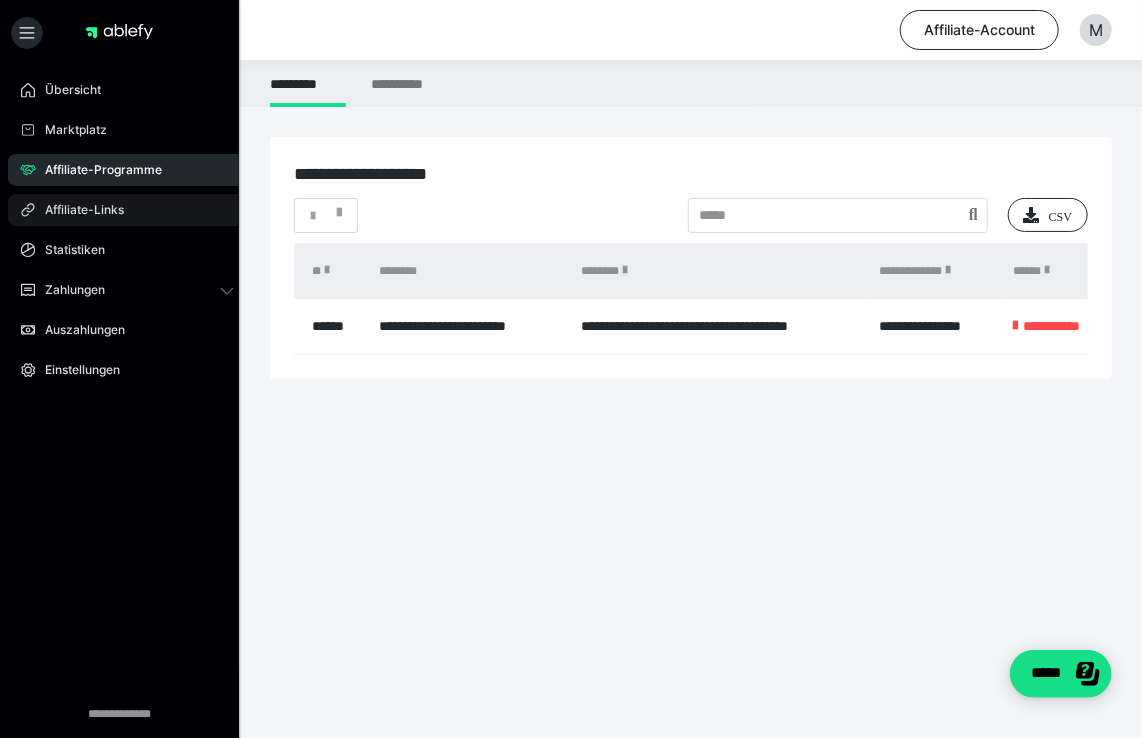 click on "Affiliate-Links" at bounding box center (77, 210) 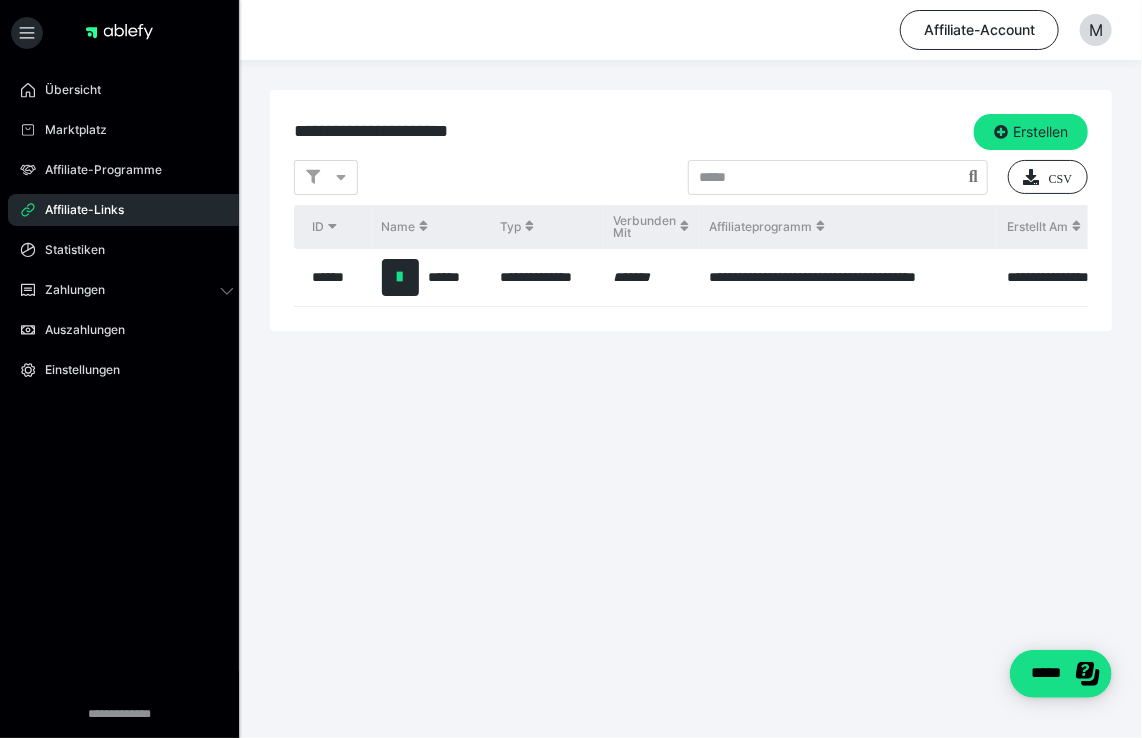 click at bounding box center [400, 277] 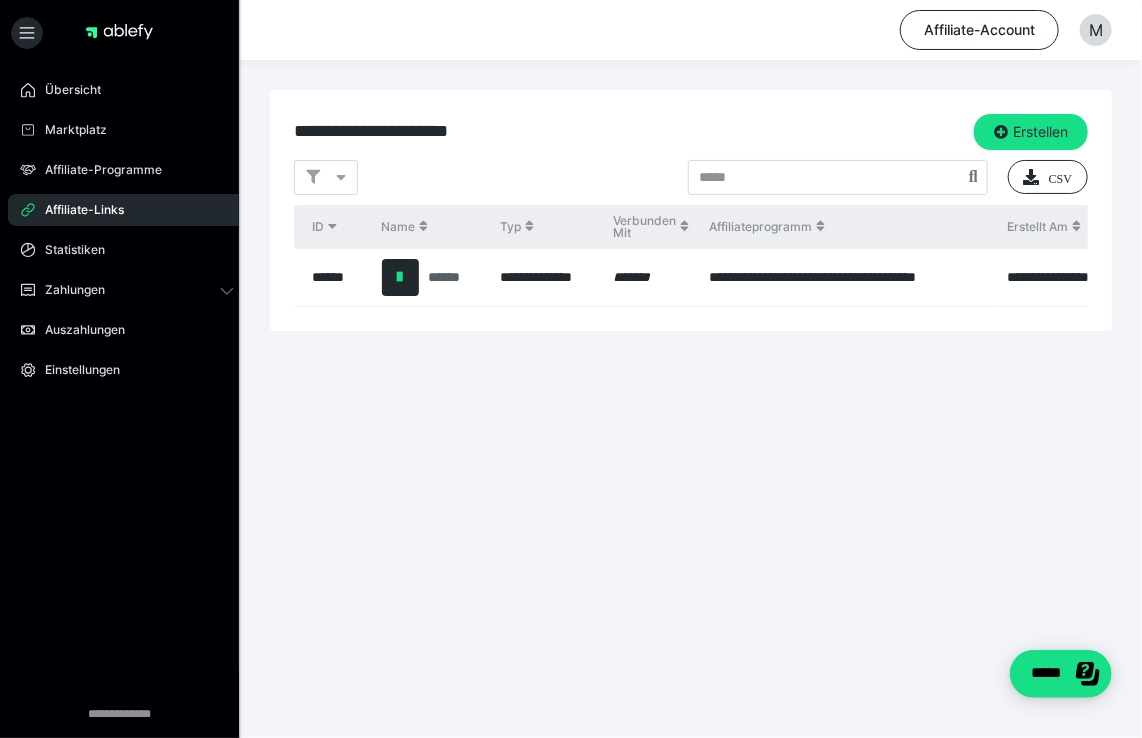 click on "******" at bounding box center (454, 277) 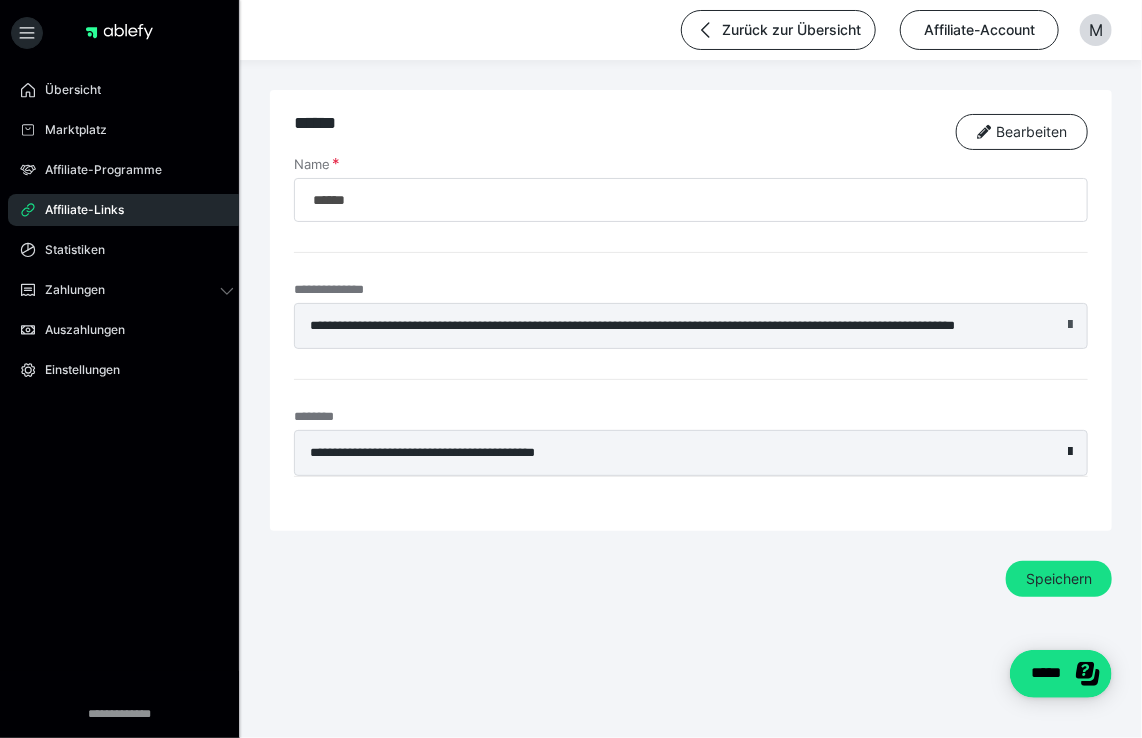 click at bounding box center (1070, 325) 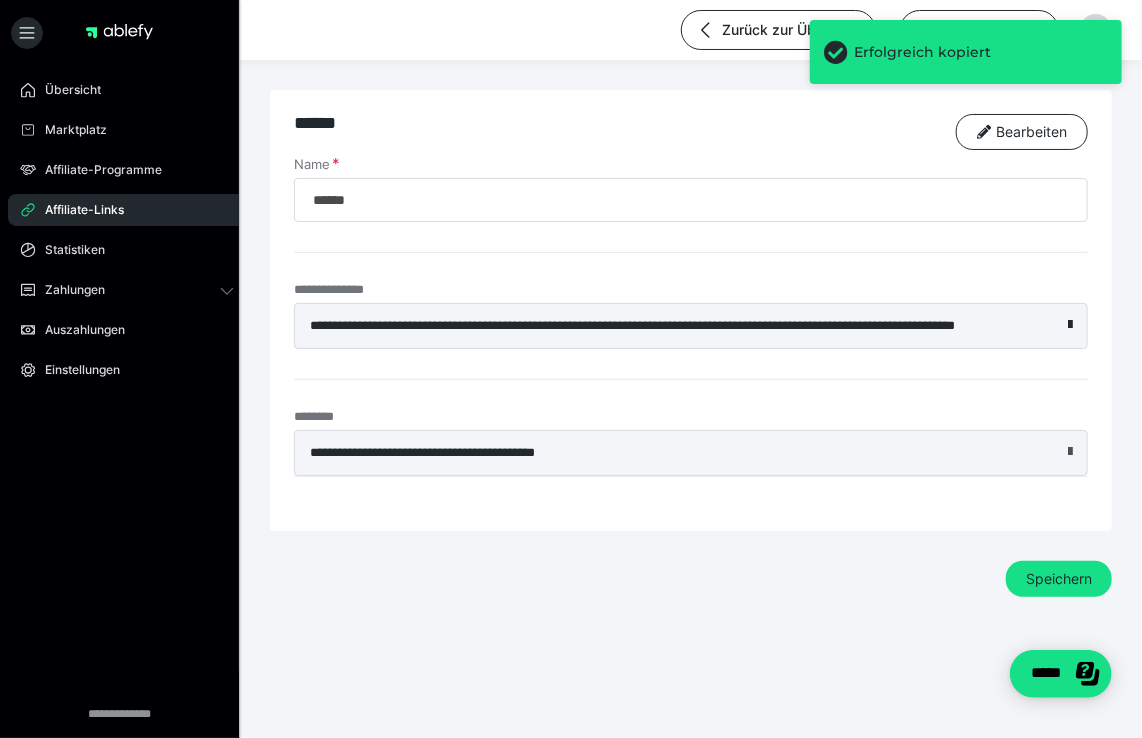 click at bounding box center (1070, 452) 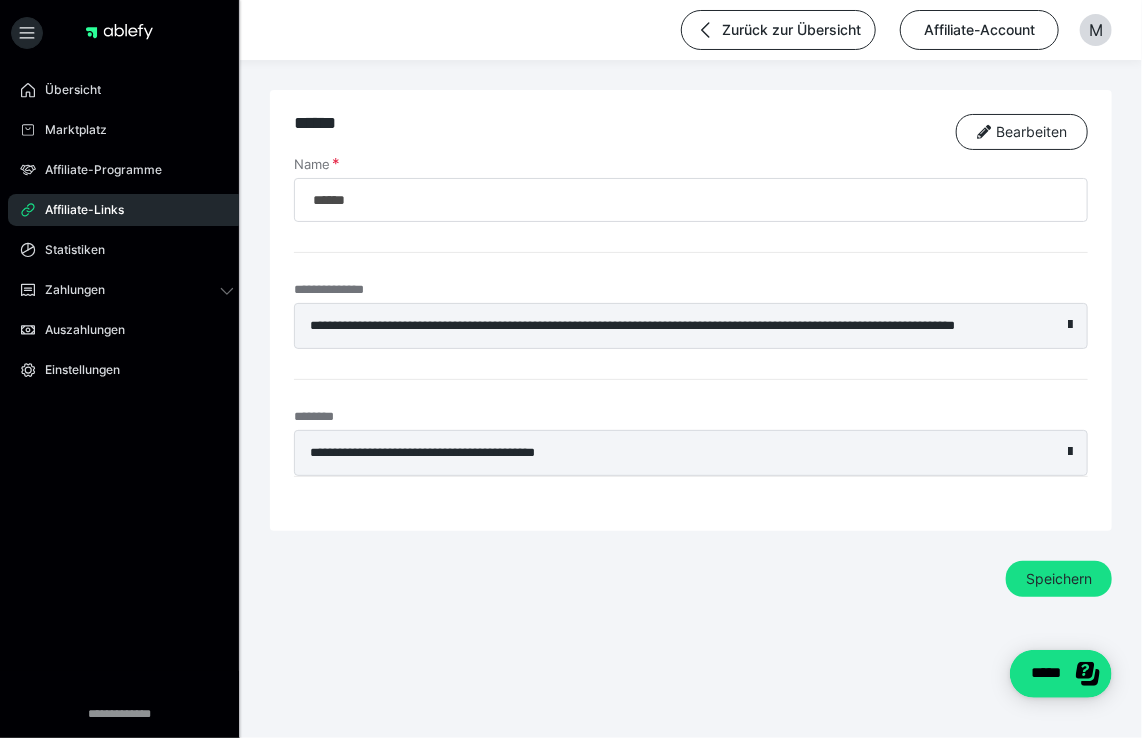 click on "**********" at bounding box center [646, 326] 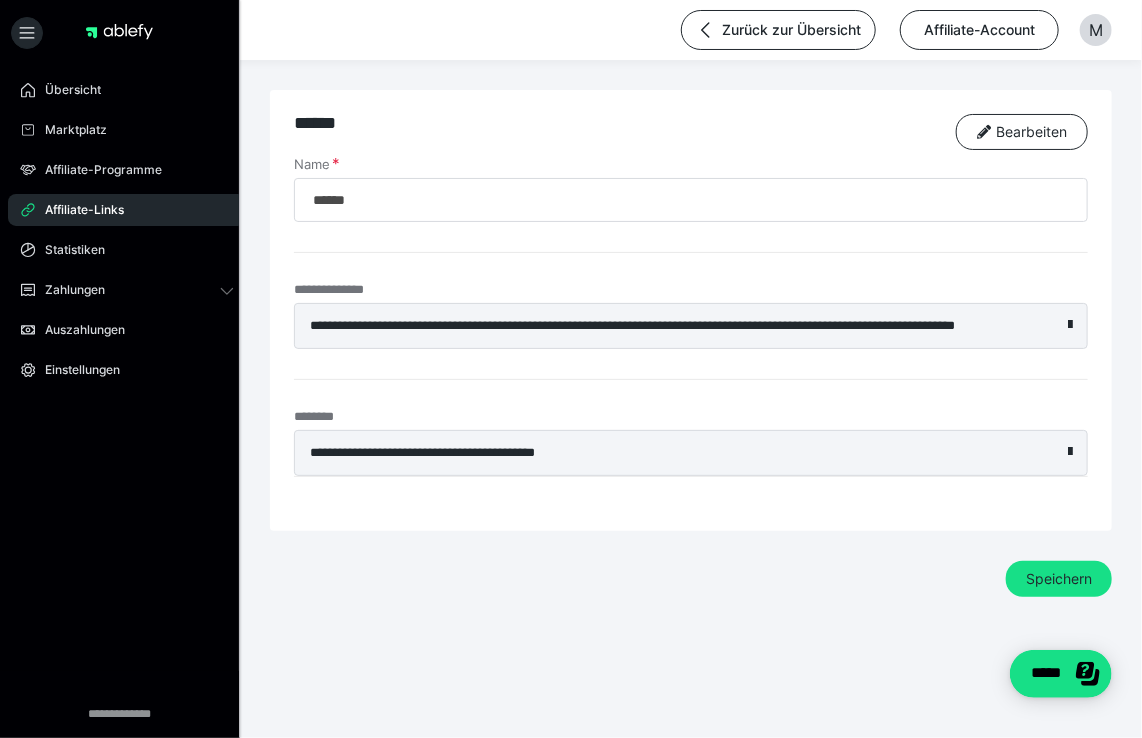 click on "**********" at bounding box center [646, 453] 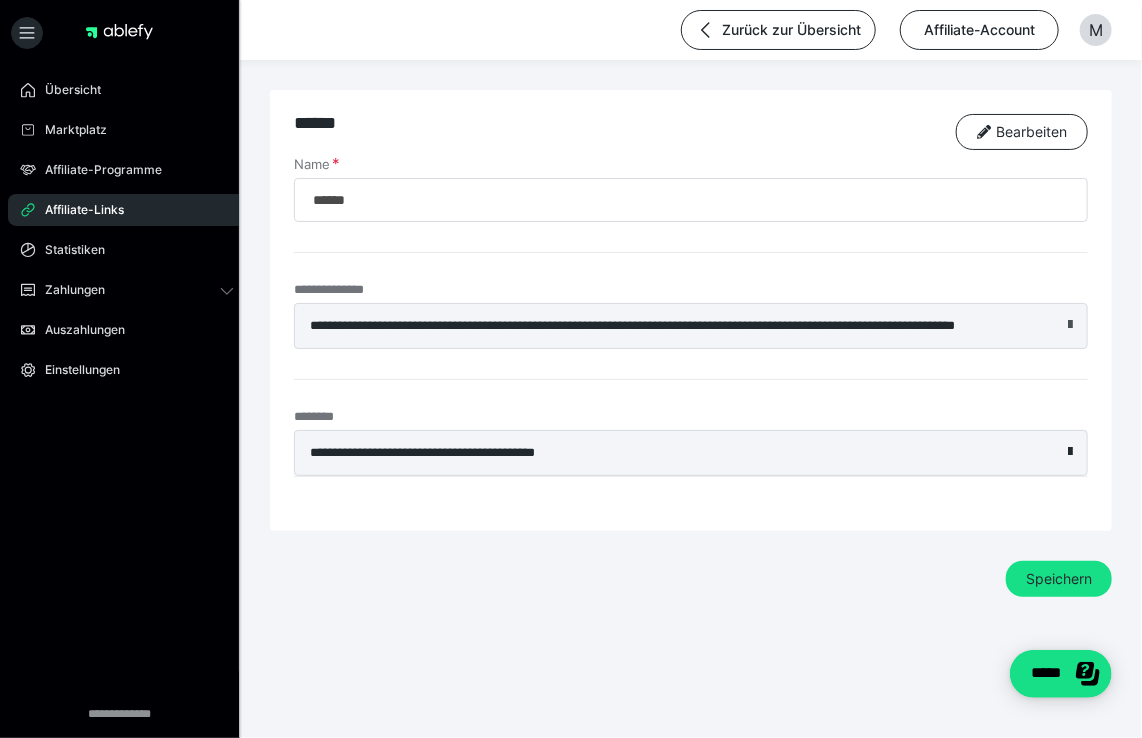 click at bounding box center [1070, 325] 